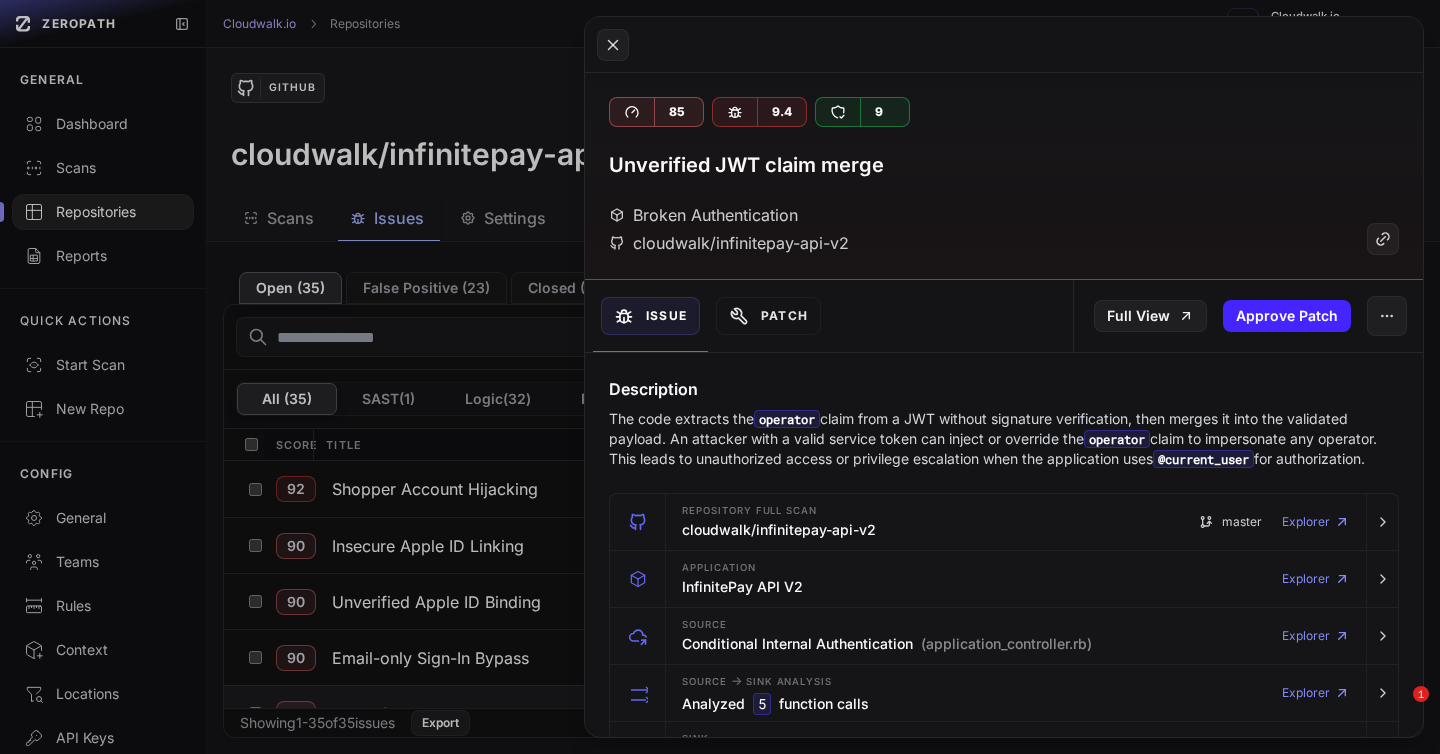 scroll, scrollTop: 0, scrollLeft: 0, axis: both 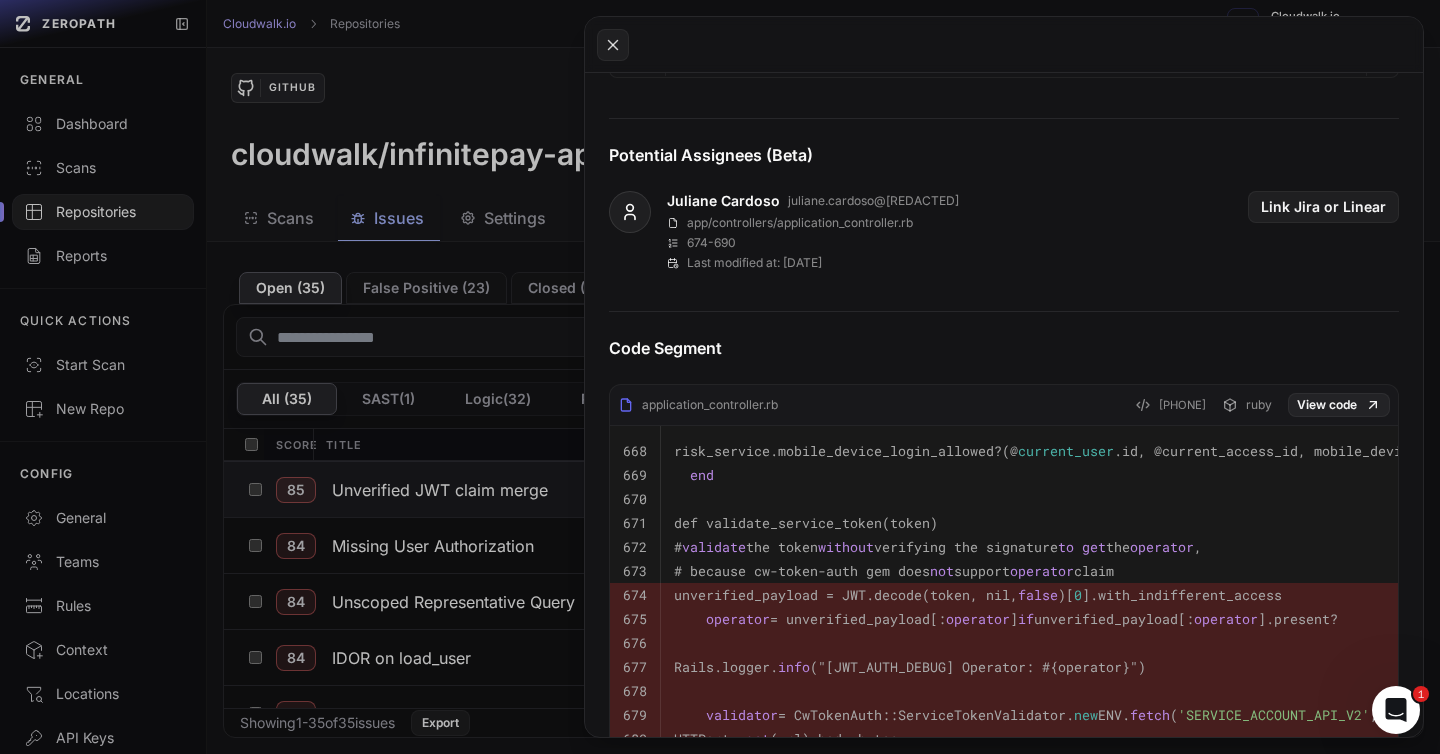 click 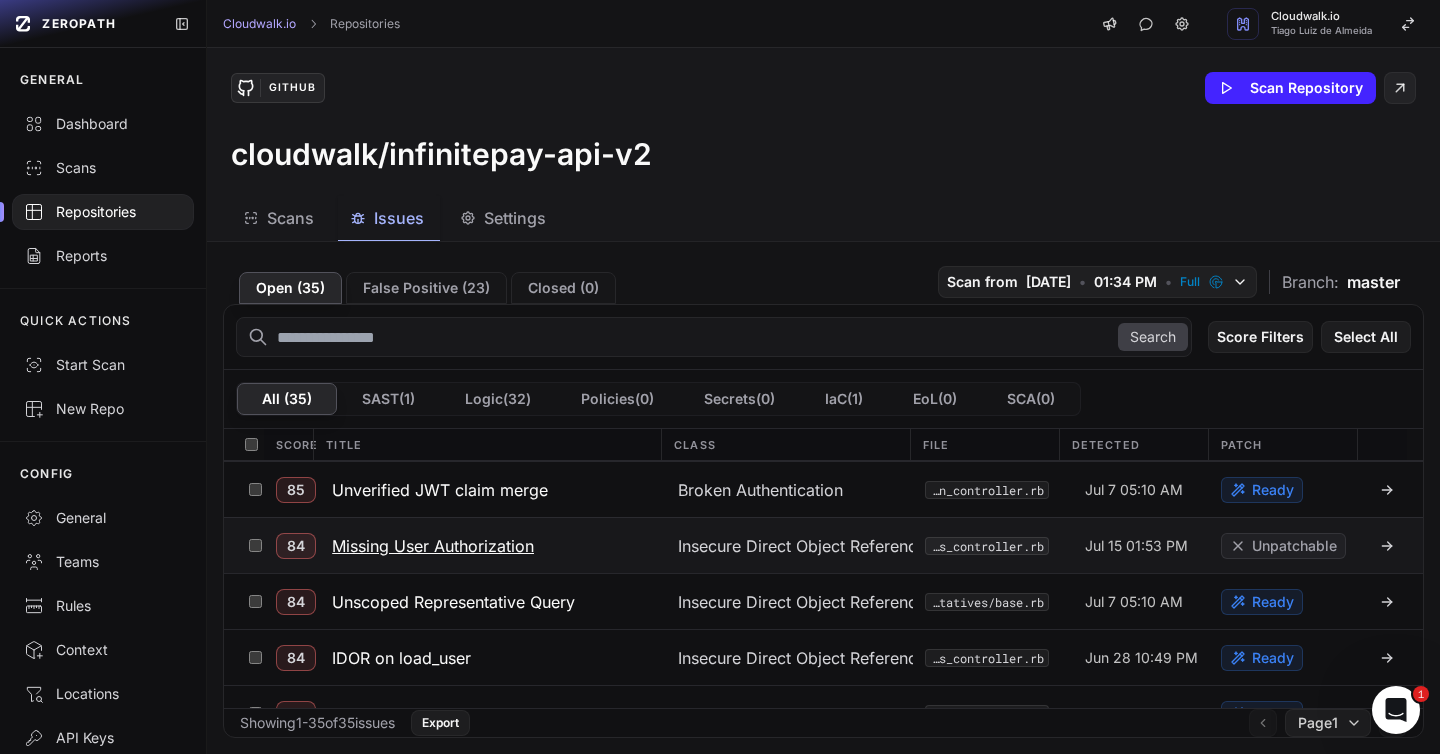 click on "Missing User Authorization" at bounding box center [433, 546] 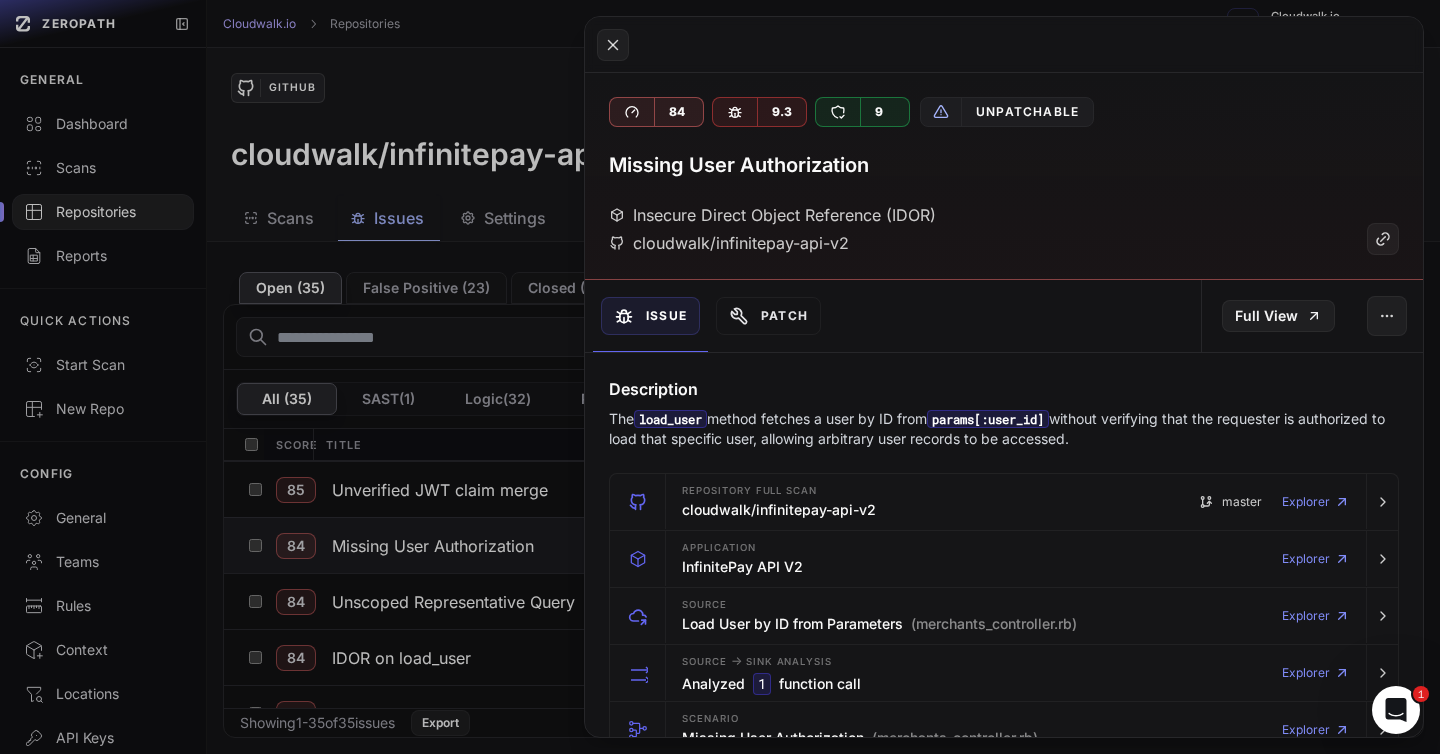 click 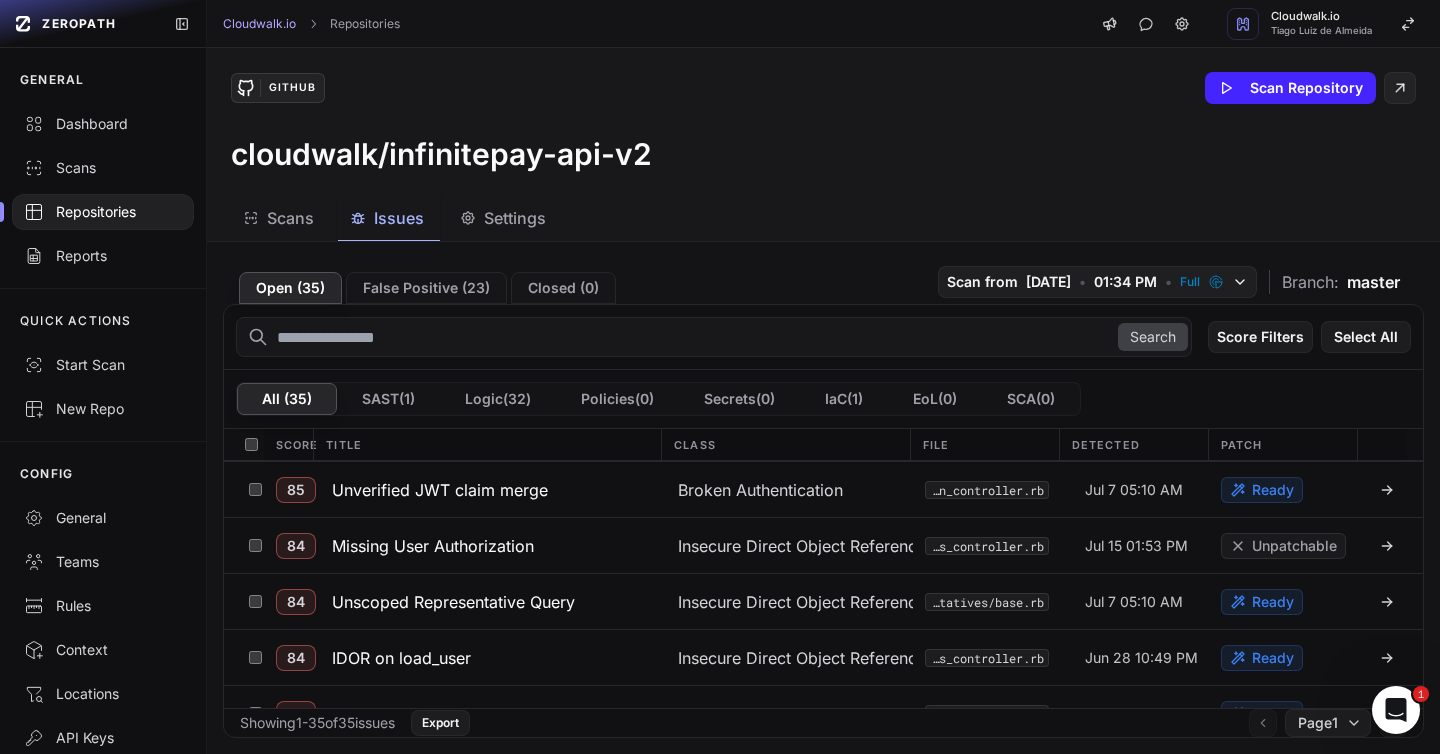 click on "Unscoped Representative Query" at bounding box center [453, 602] 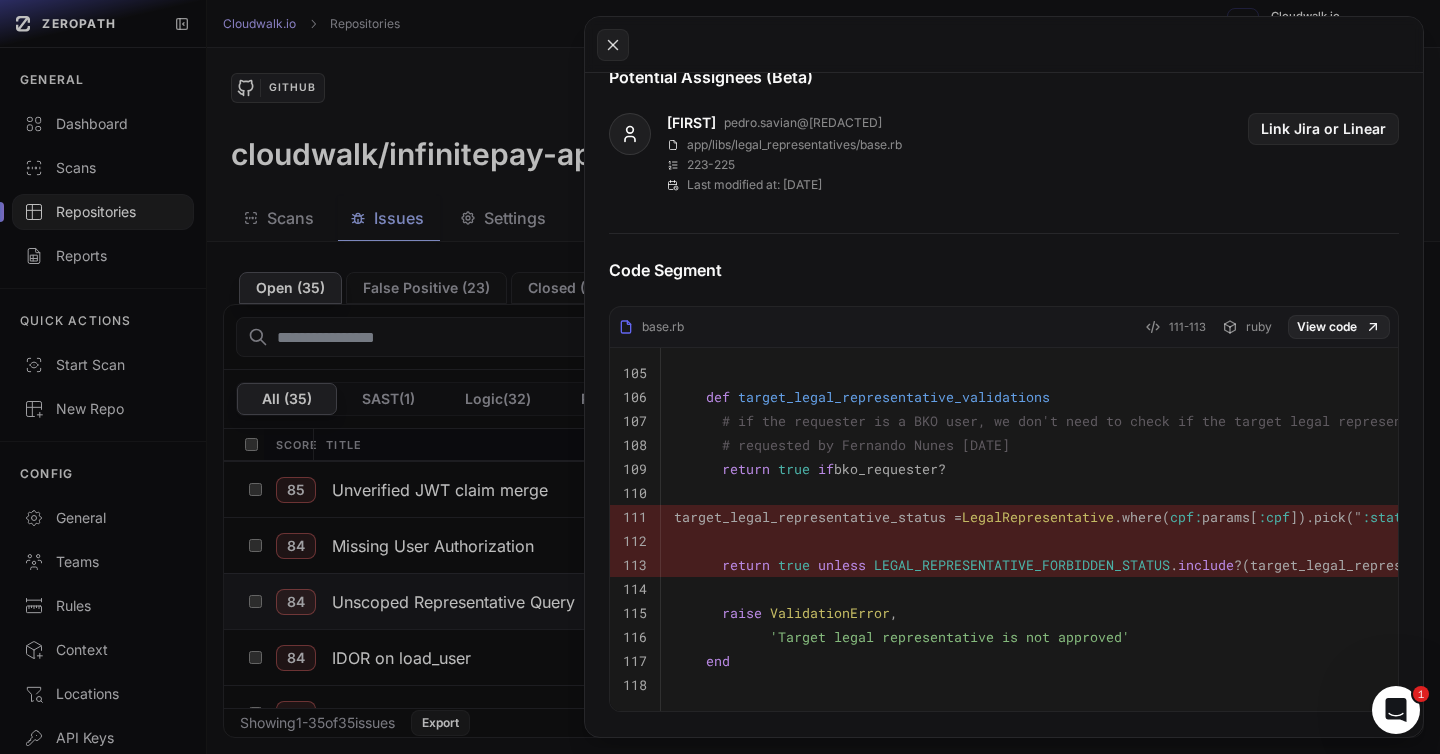 scroll, scrollTop: 760, scrollLeft: 0, axis: vertical 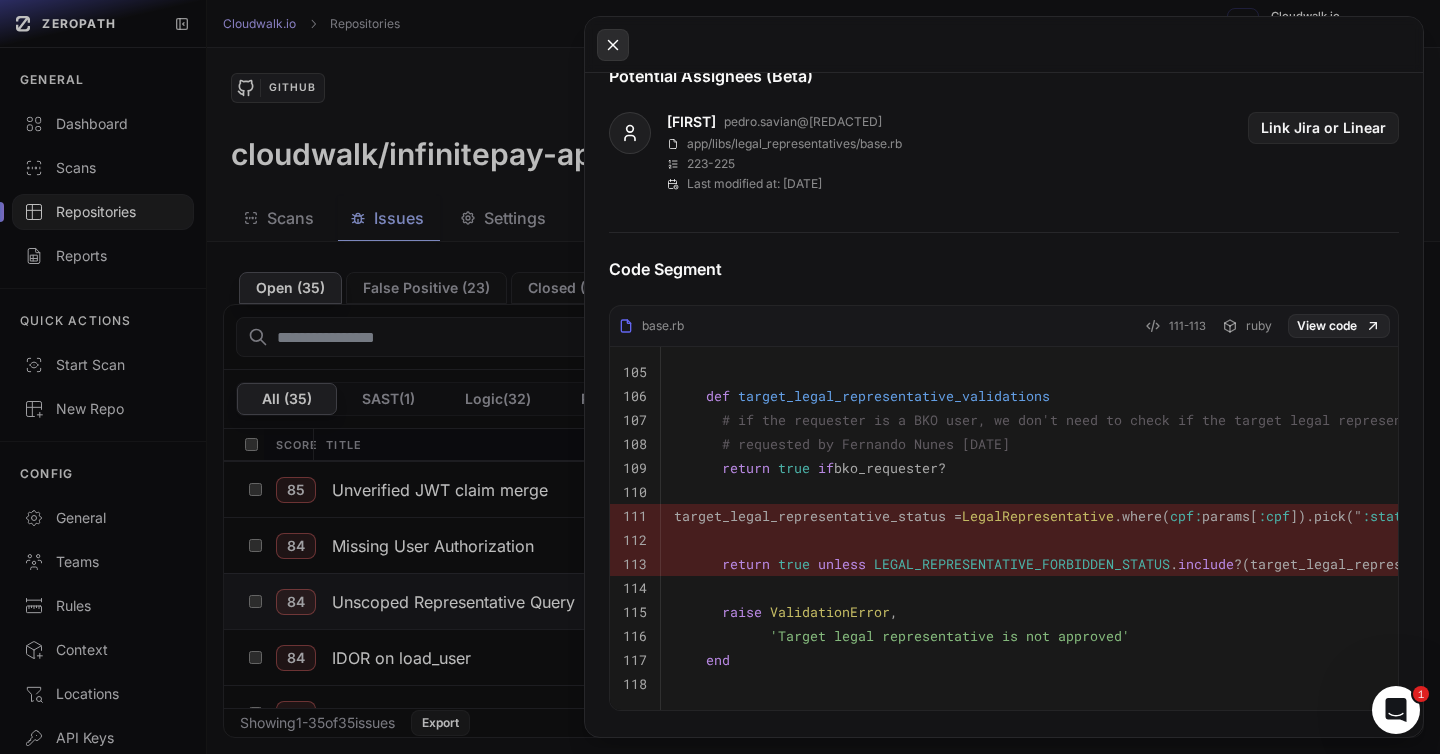 click at bounding box center (613, 45) 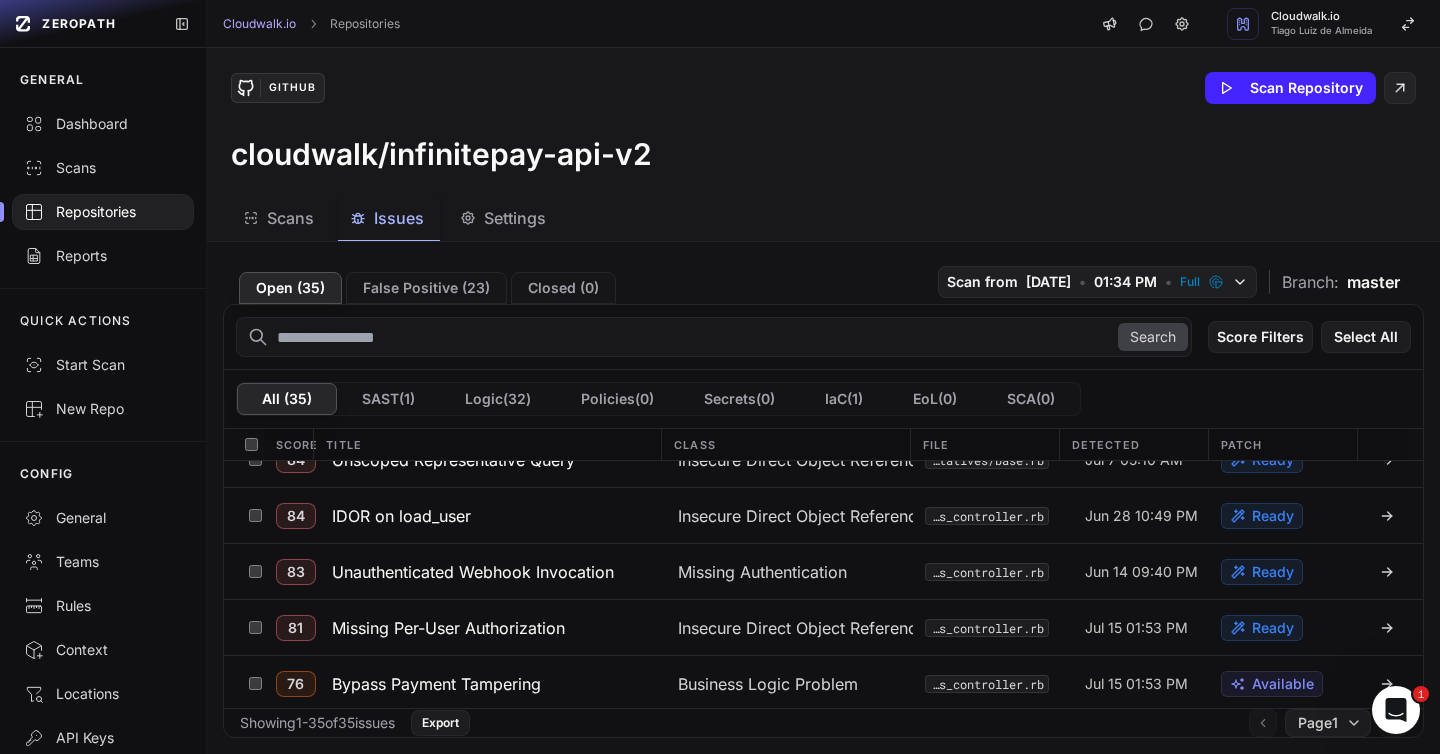 scroll, scrollTop: 367, scrollLeft: 0, axis: vertical 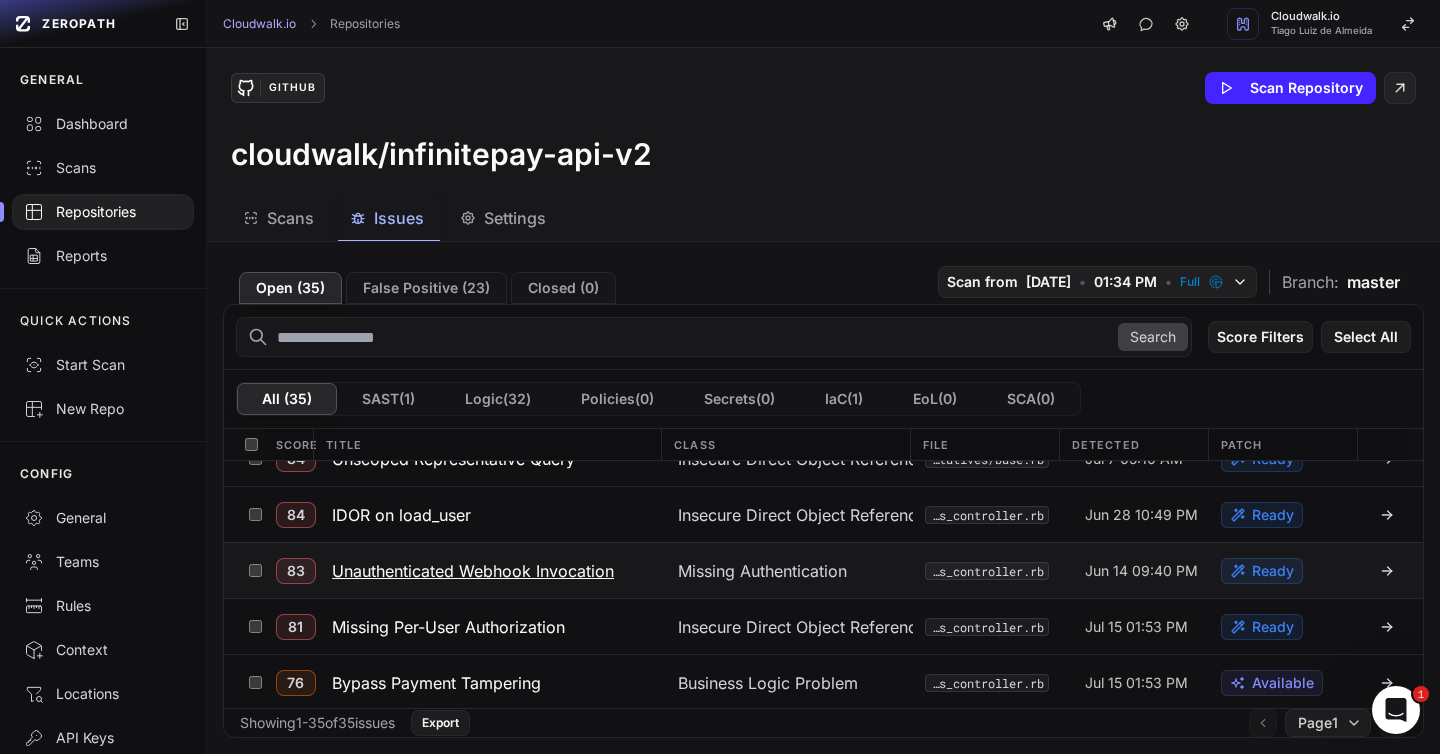 click on "Unauthenticated Webhook Invocation" at bounding box center (473, 571) 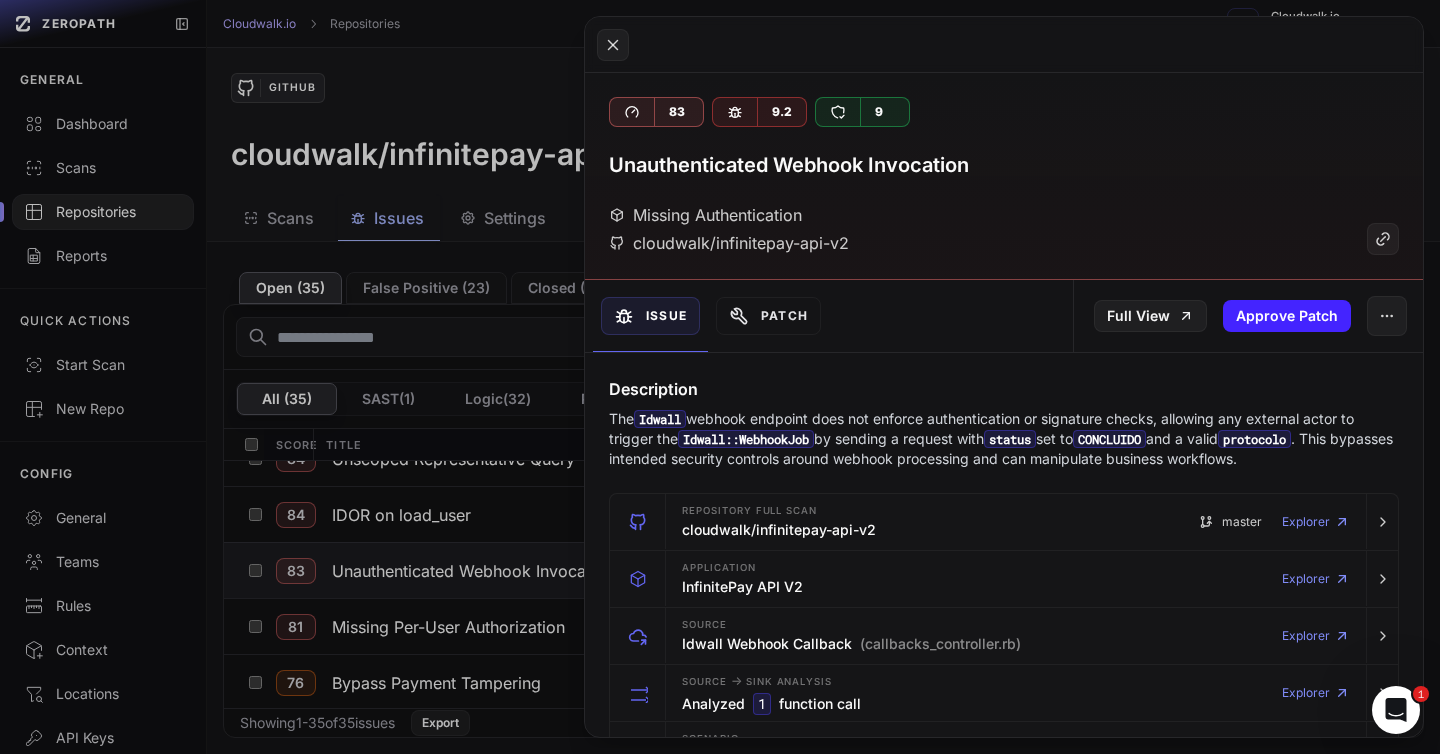 click on "Idwall::WebhookJob" at bounding box center [746, 439] 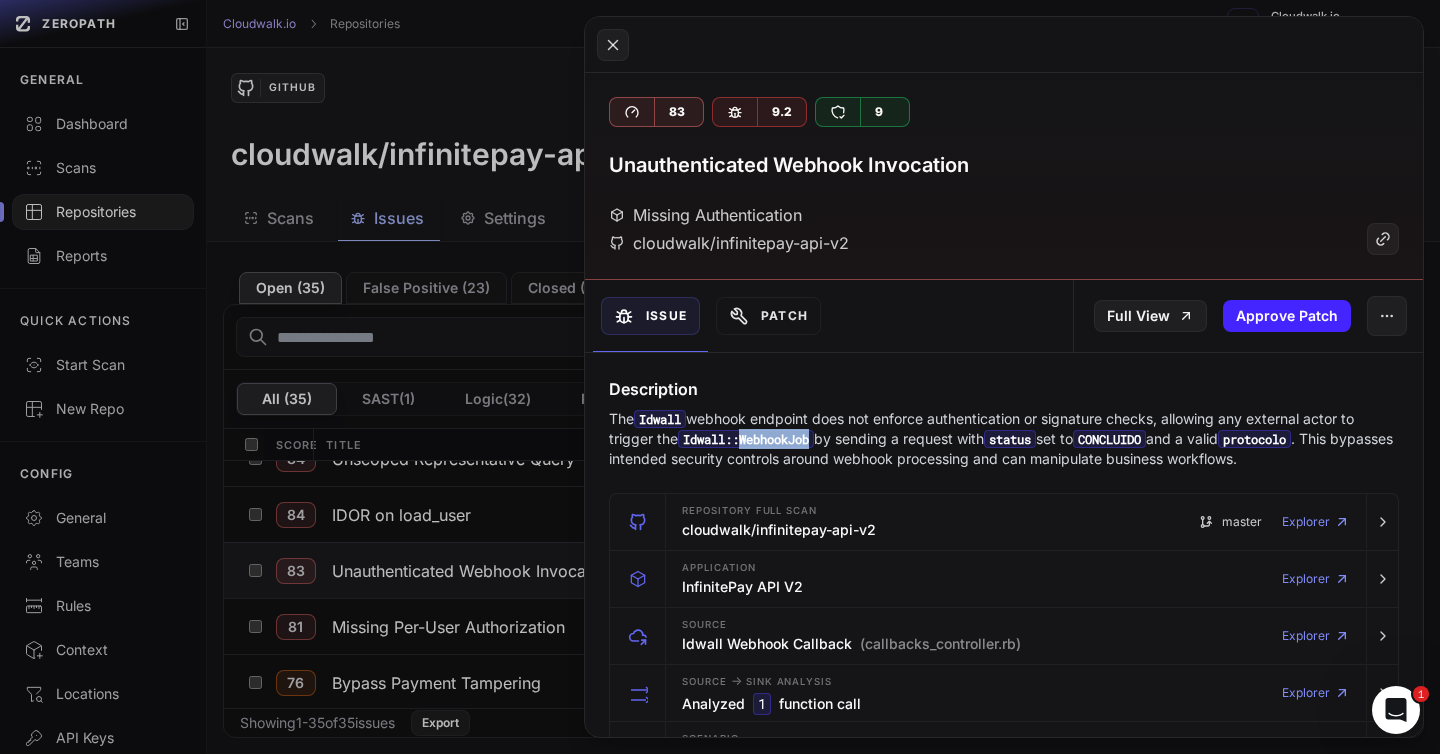 click on "Idwall::WebhookJob" at bounding box center [746, 439] 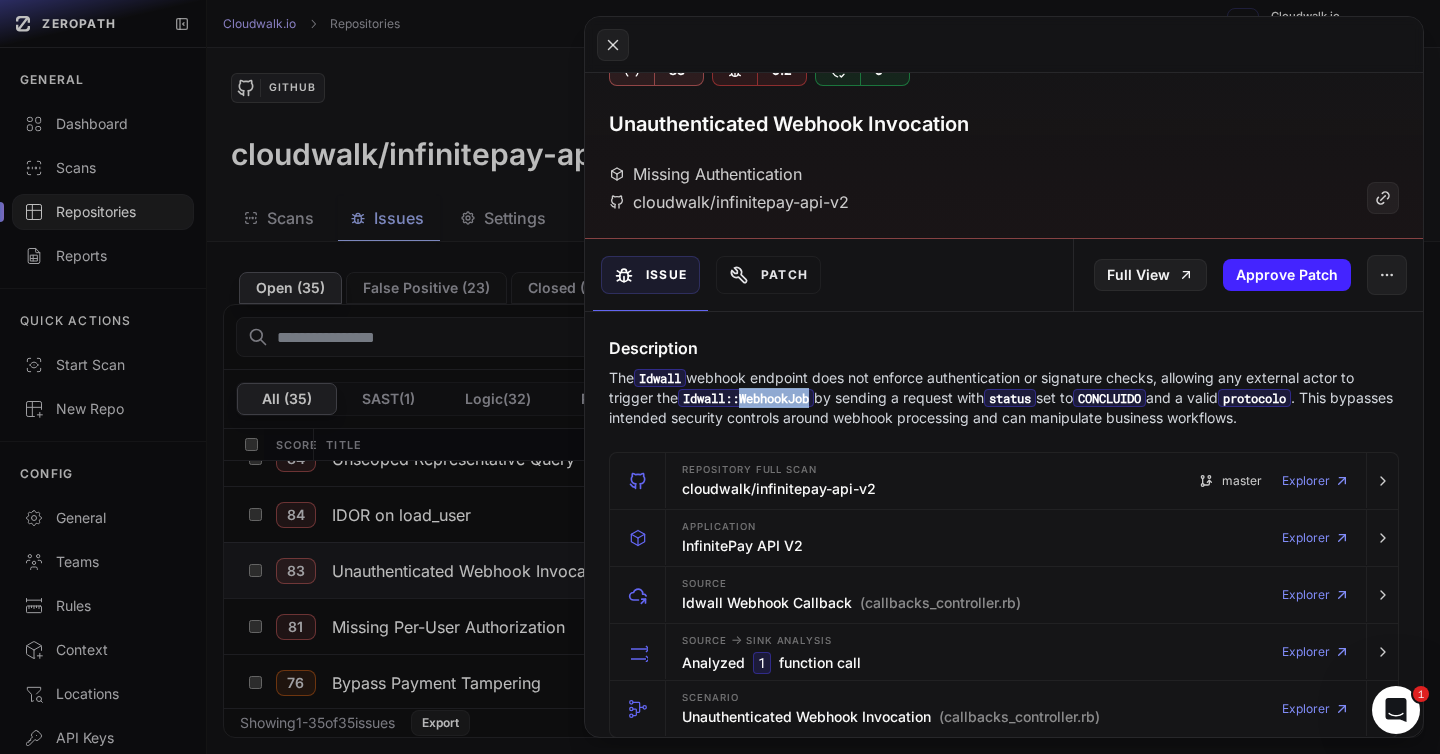 scroll, scrollTop: 0, scrollLeft: 0, axis: both 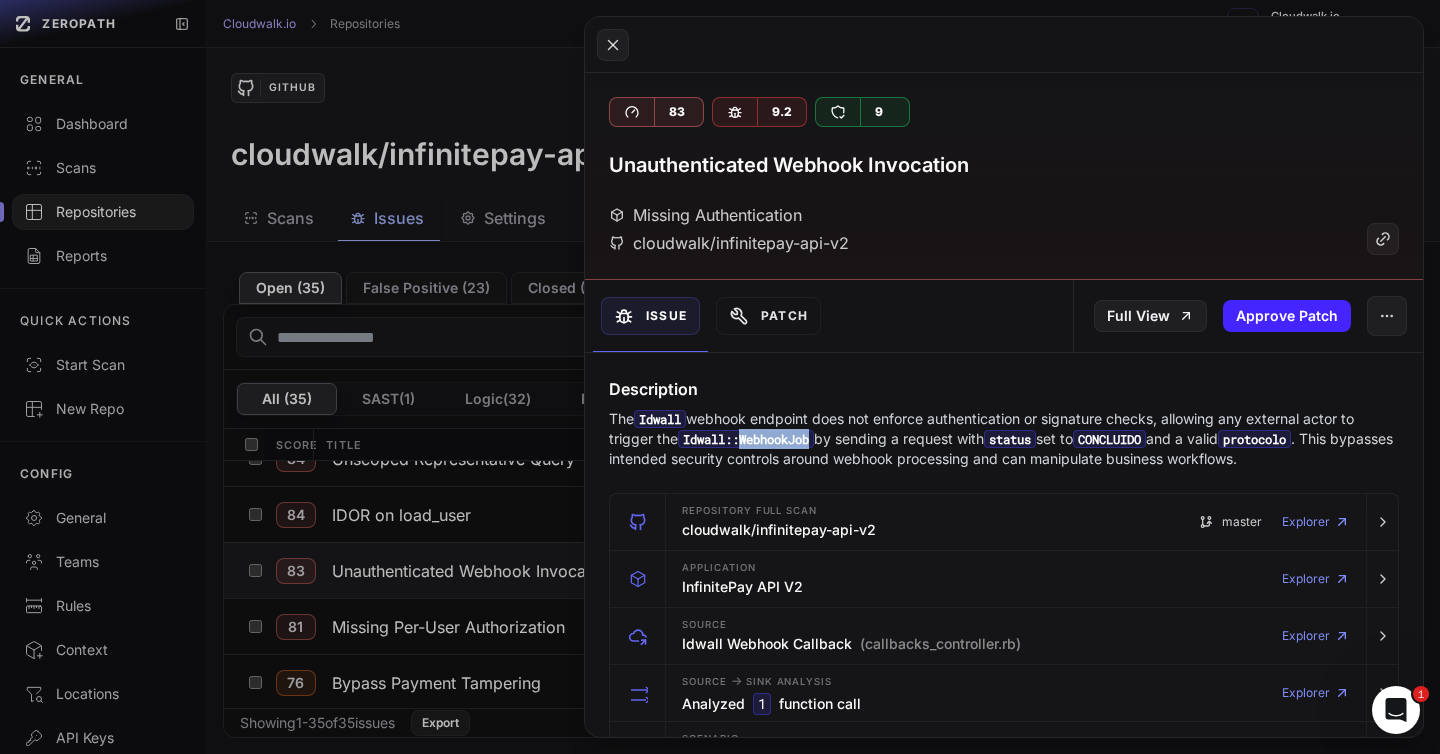 click 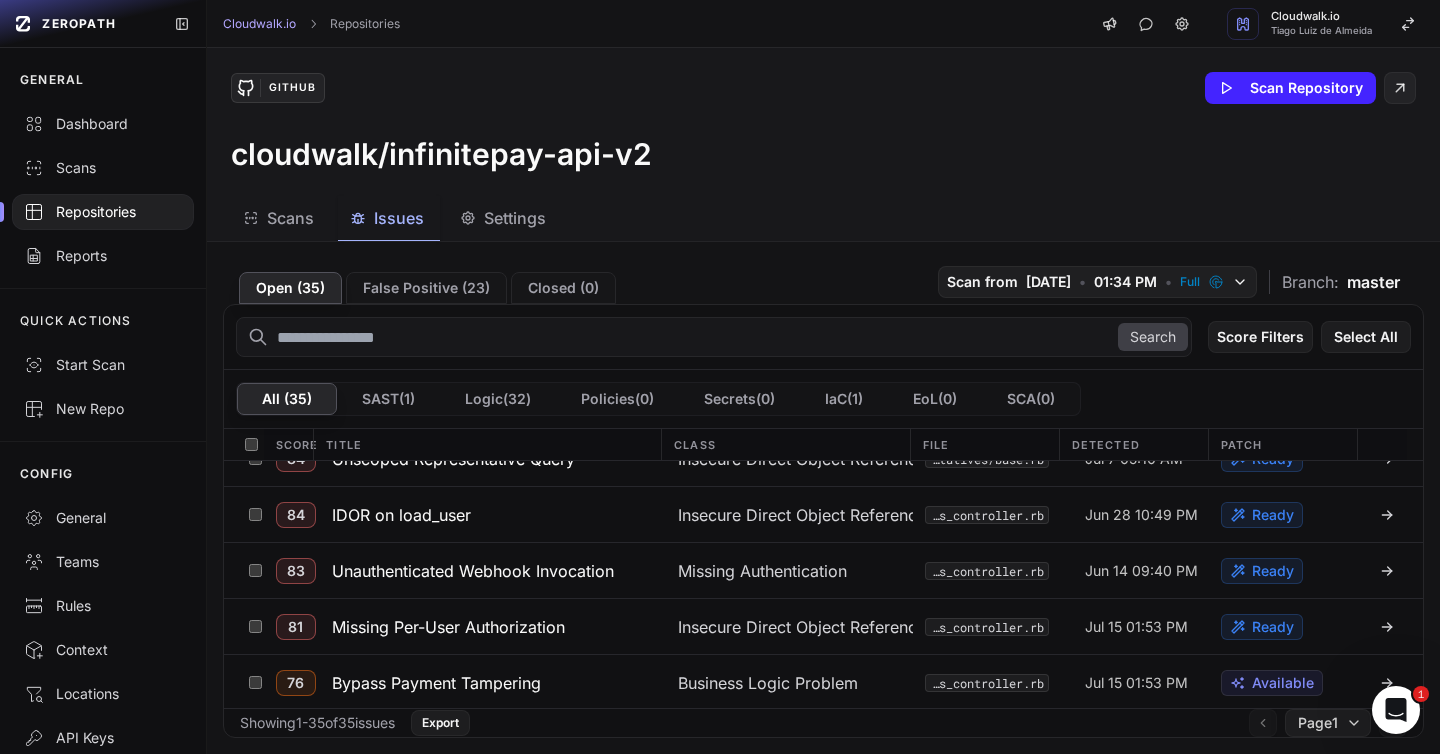 click on "Missing Per-User Authorization" at bounding box center (448, 627) 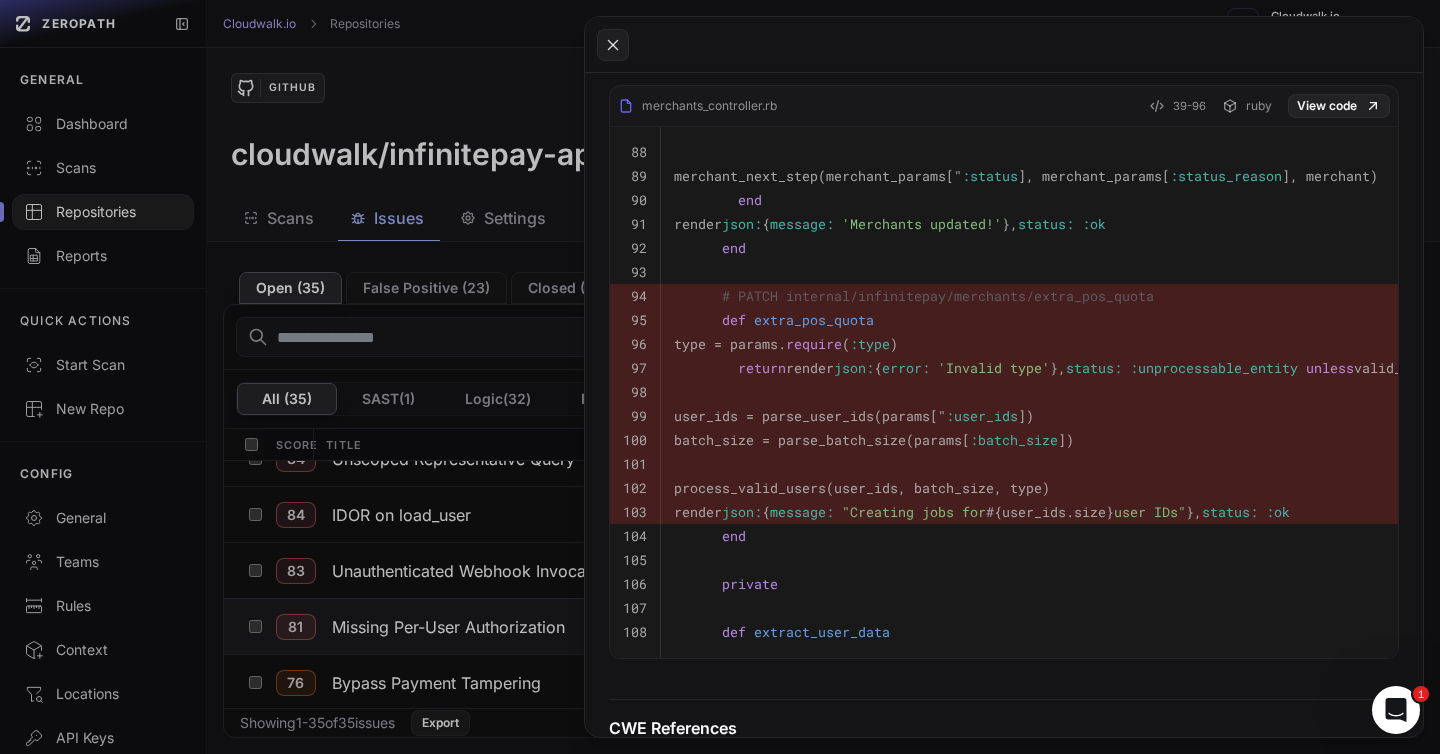 scroll, scrollTop: 992, scrollLeft: 0, axis: vertical 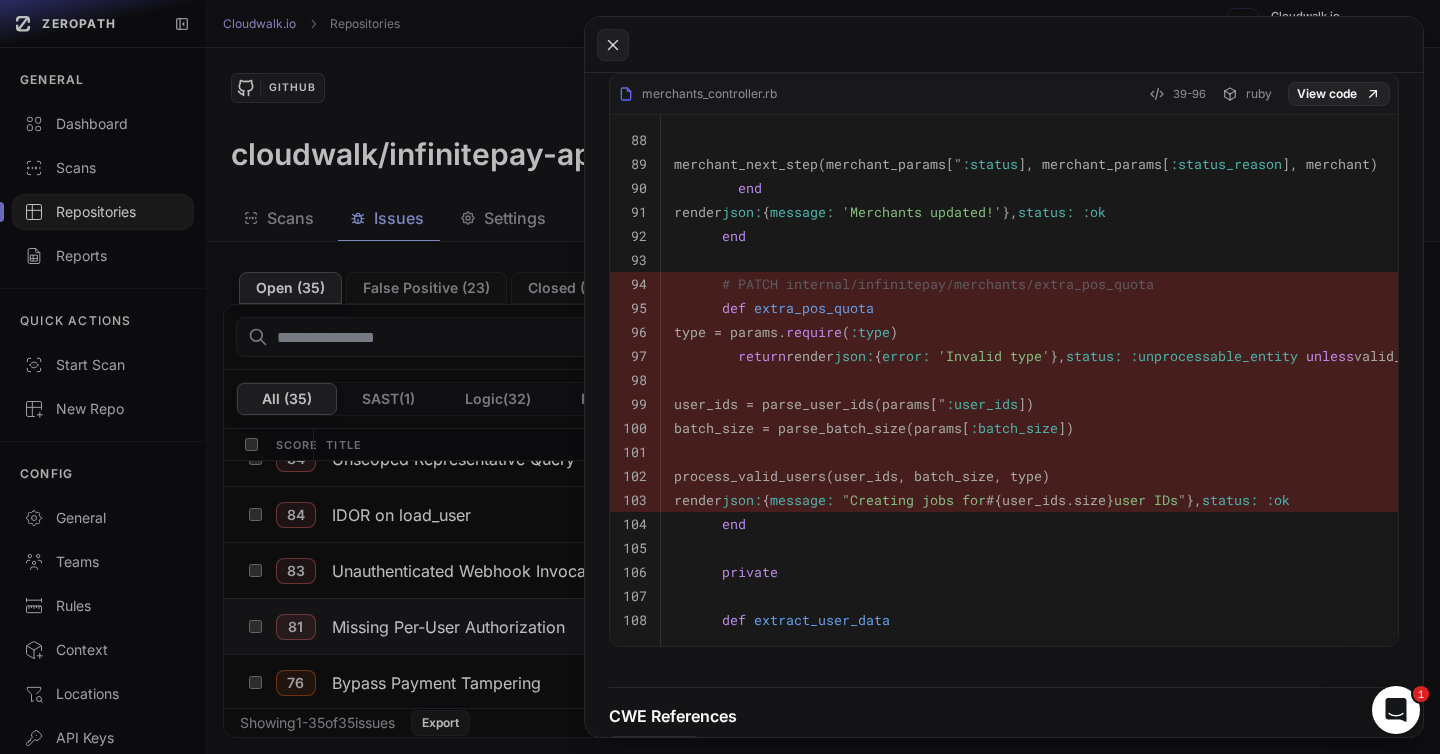 type 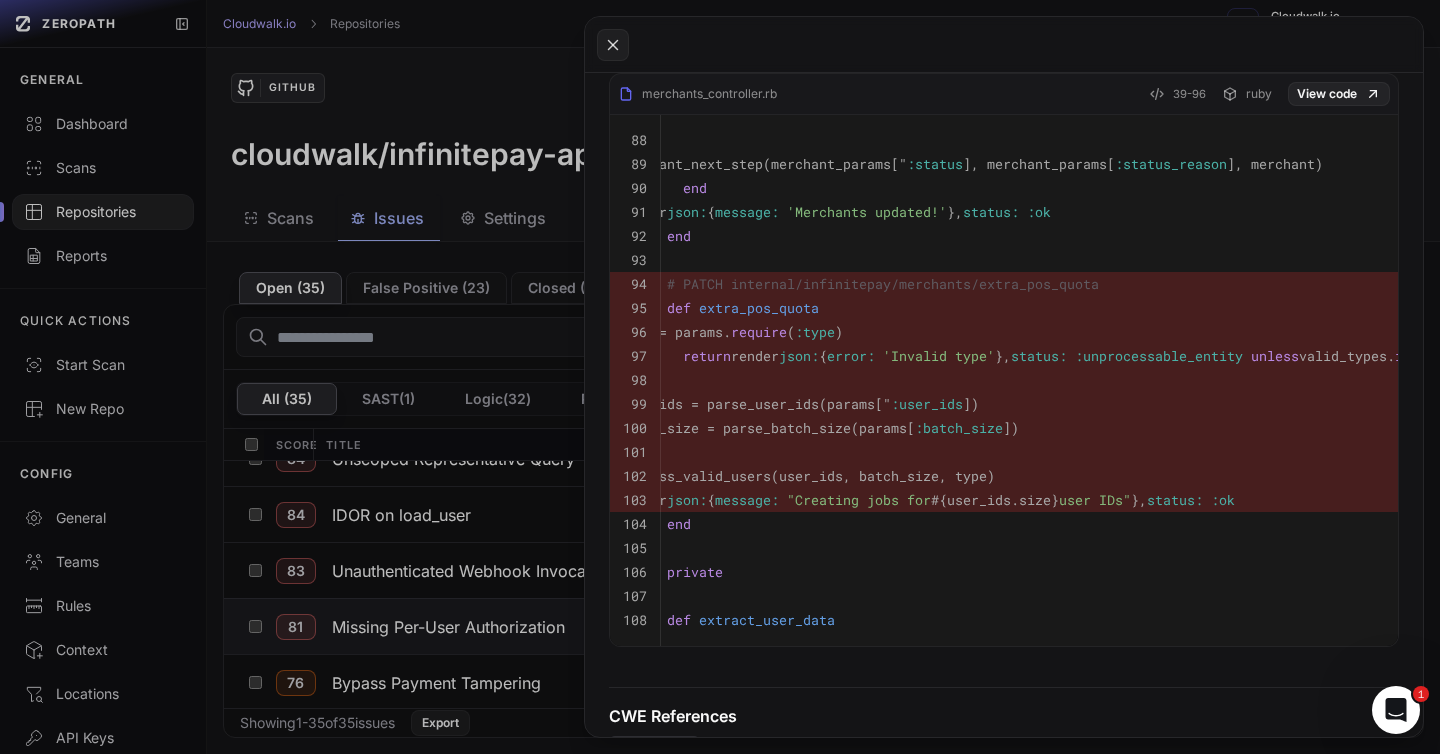 scroll, scrollTop: 0, scrollLeft: 59, axis: horizontal 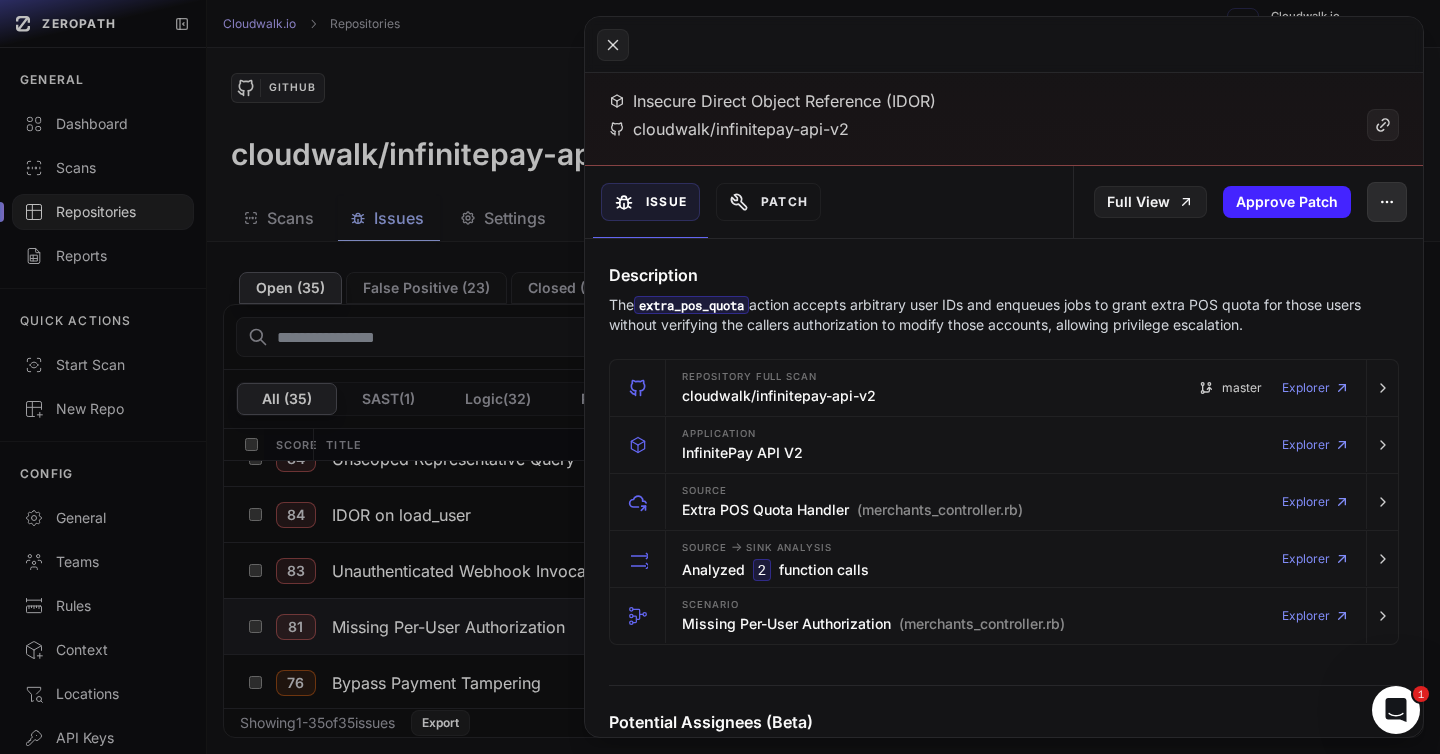 click 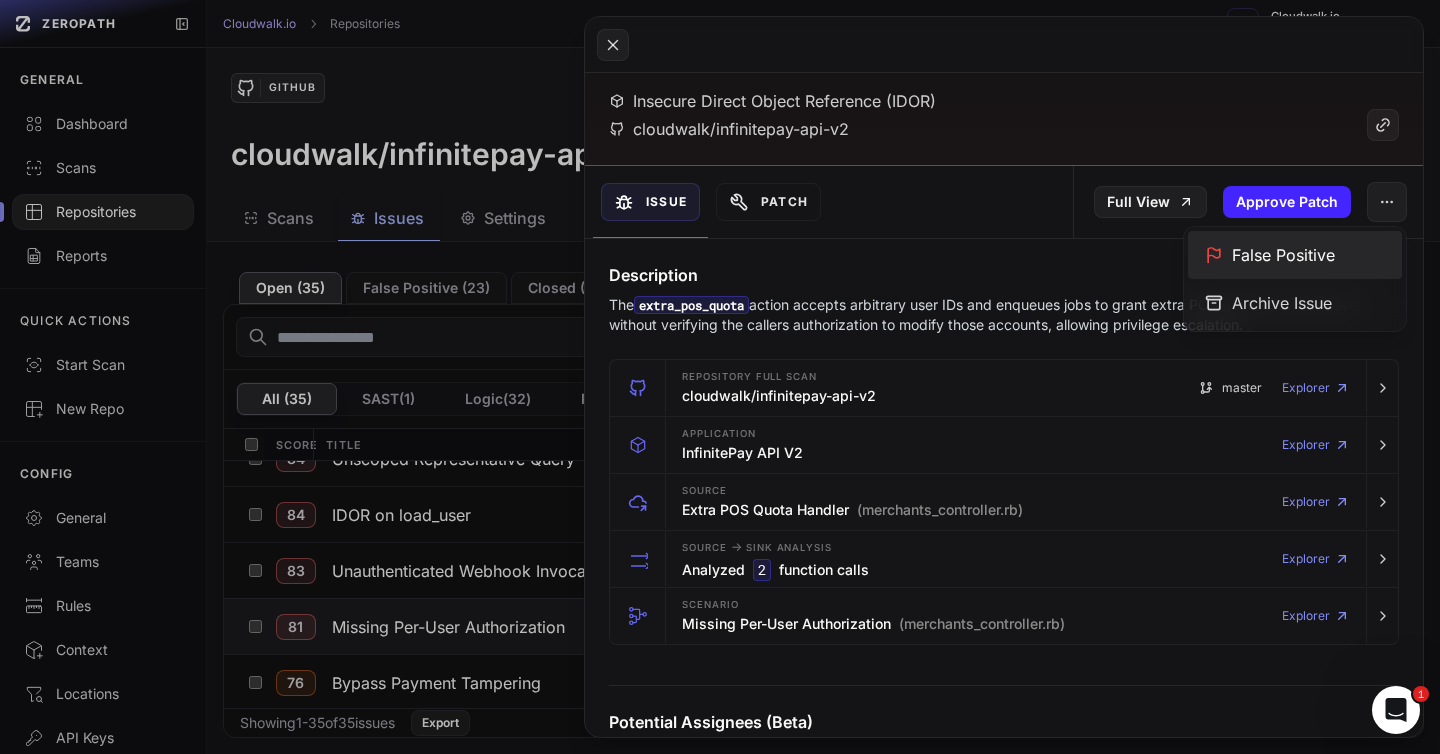 click on "False Positive" at bounding box center (1295, 255) 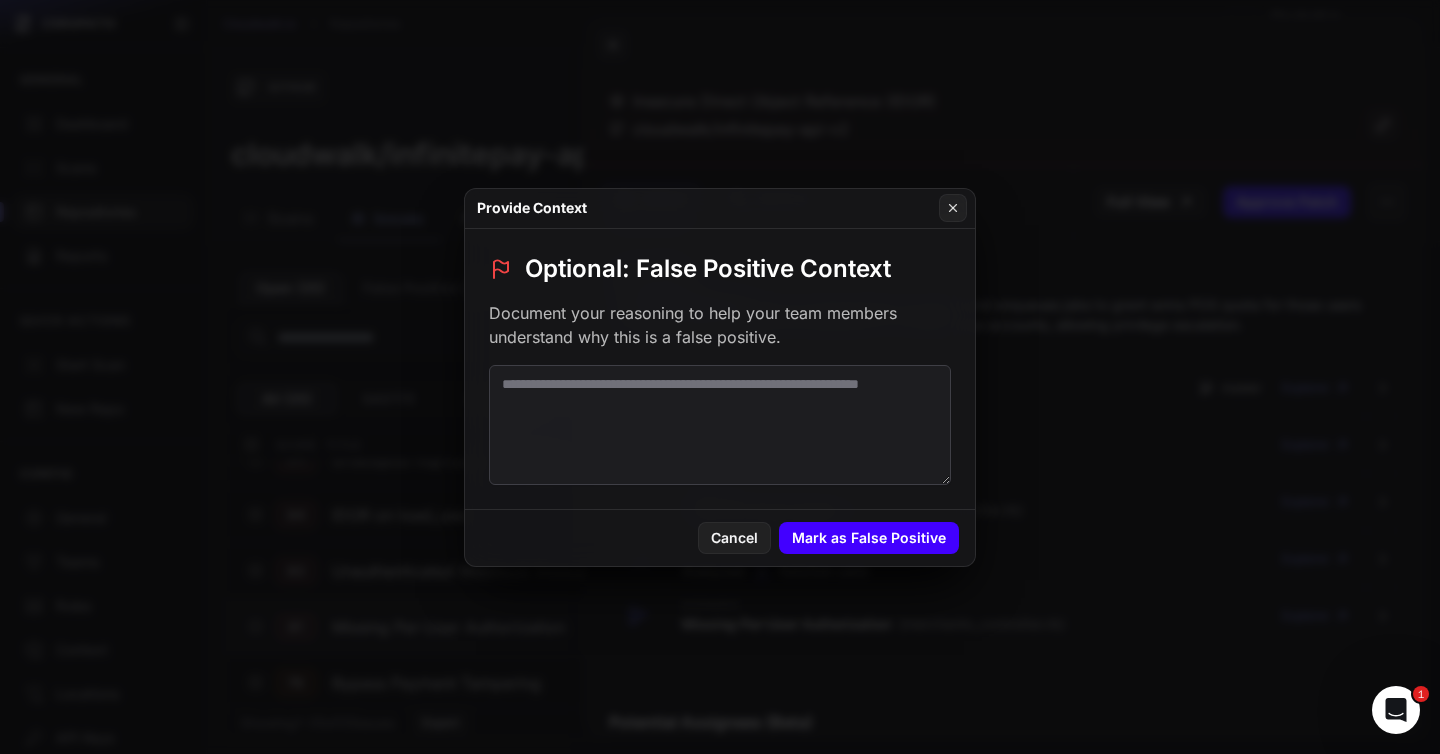 click on "Mark as False Positive" at bounding box center [869, 538] 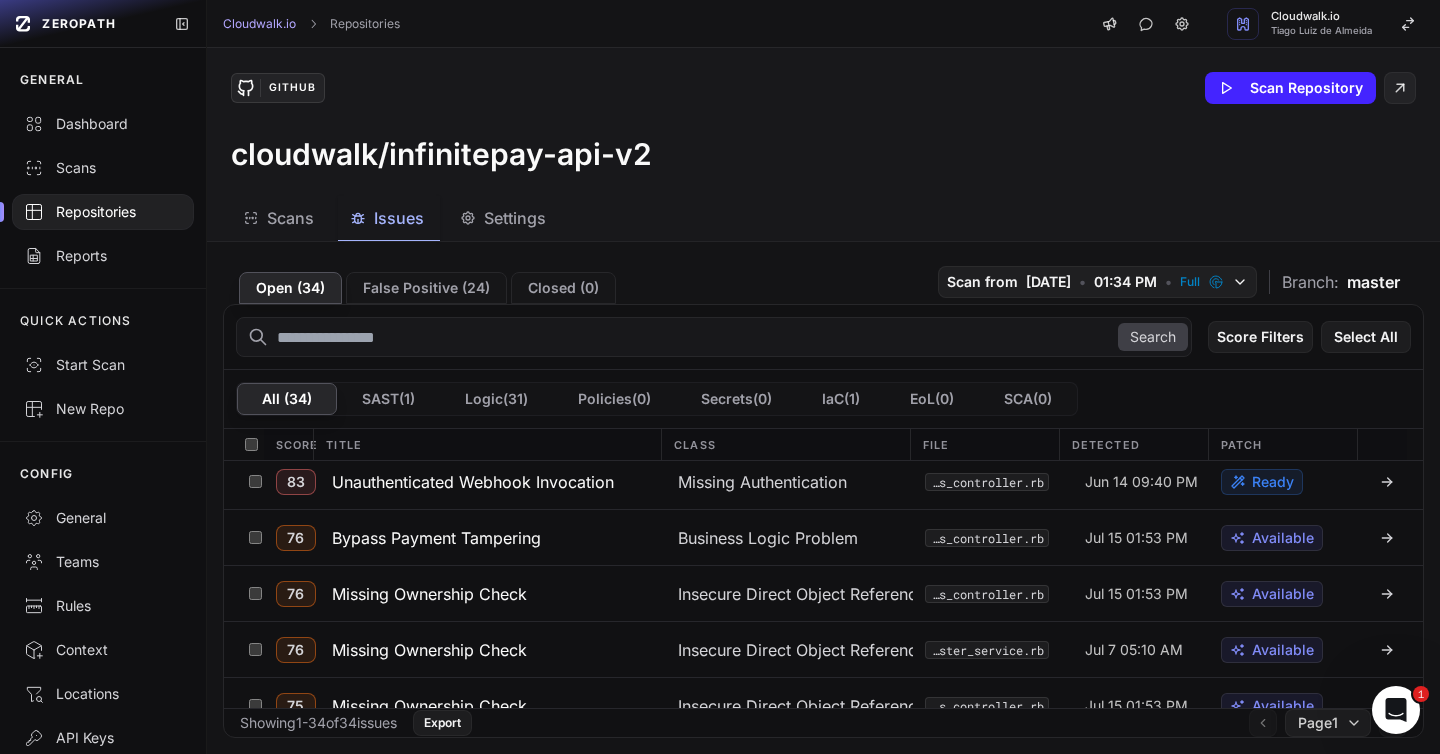 scroll, scrollTop: 464, scrollLeft: 0, axis: vertical 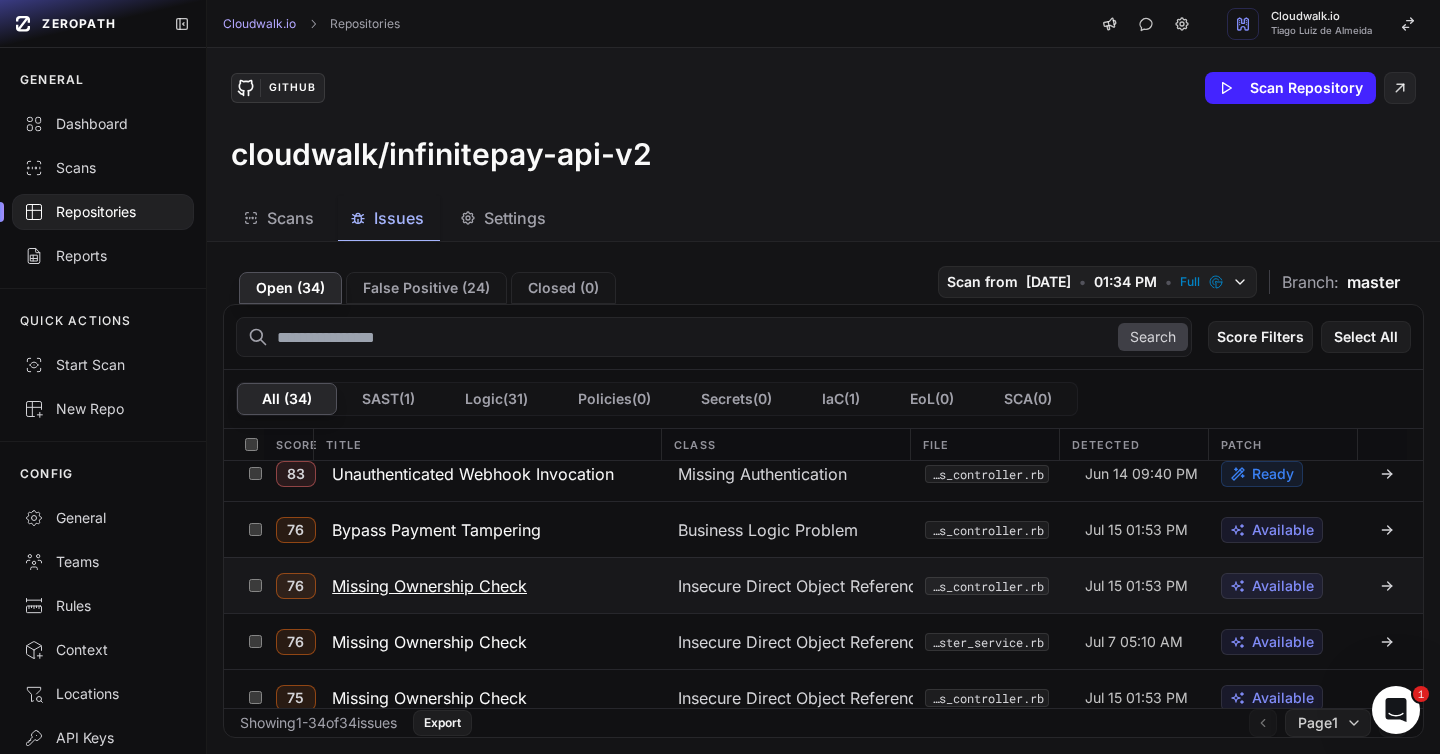 click on "Missing Ownership Check" at bounding box center (429, 586) 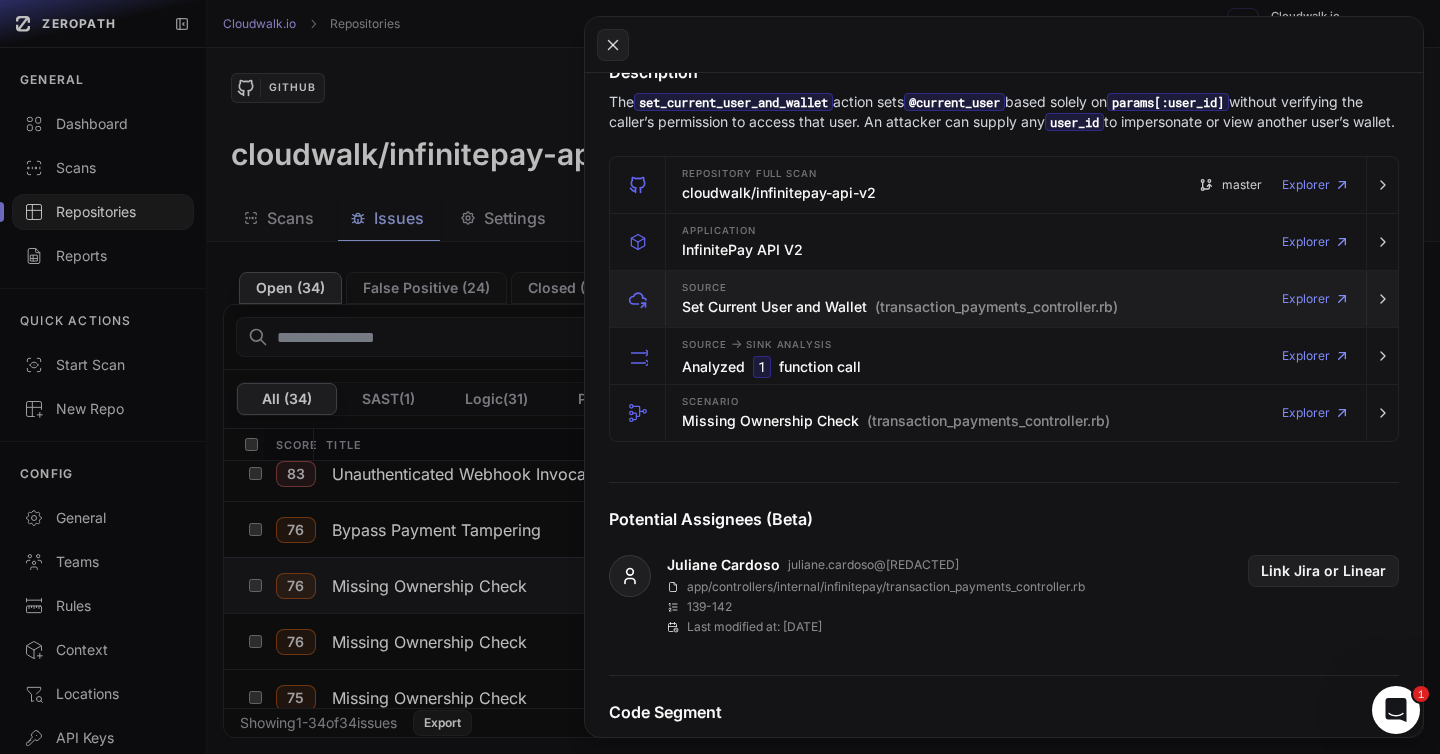scroll, scrollTop: 347, scrollLeft: 0, axis: vertical 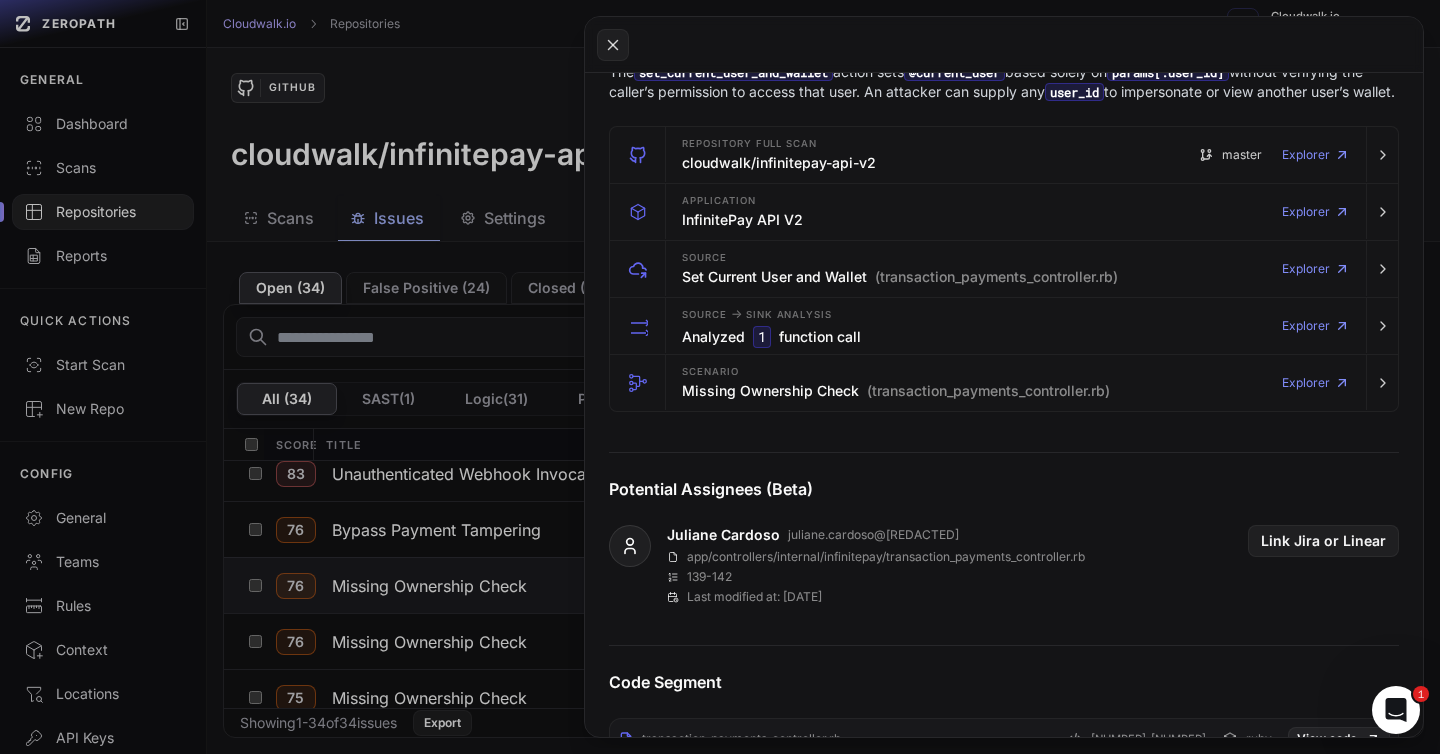 click 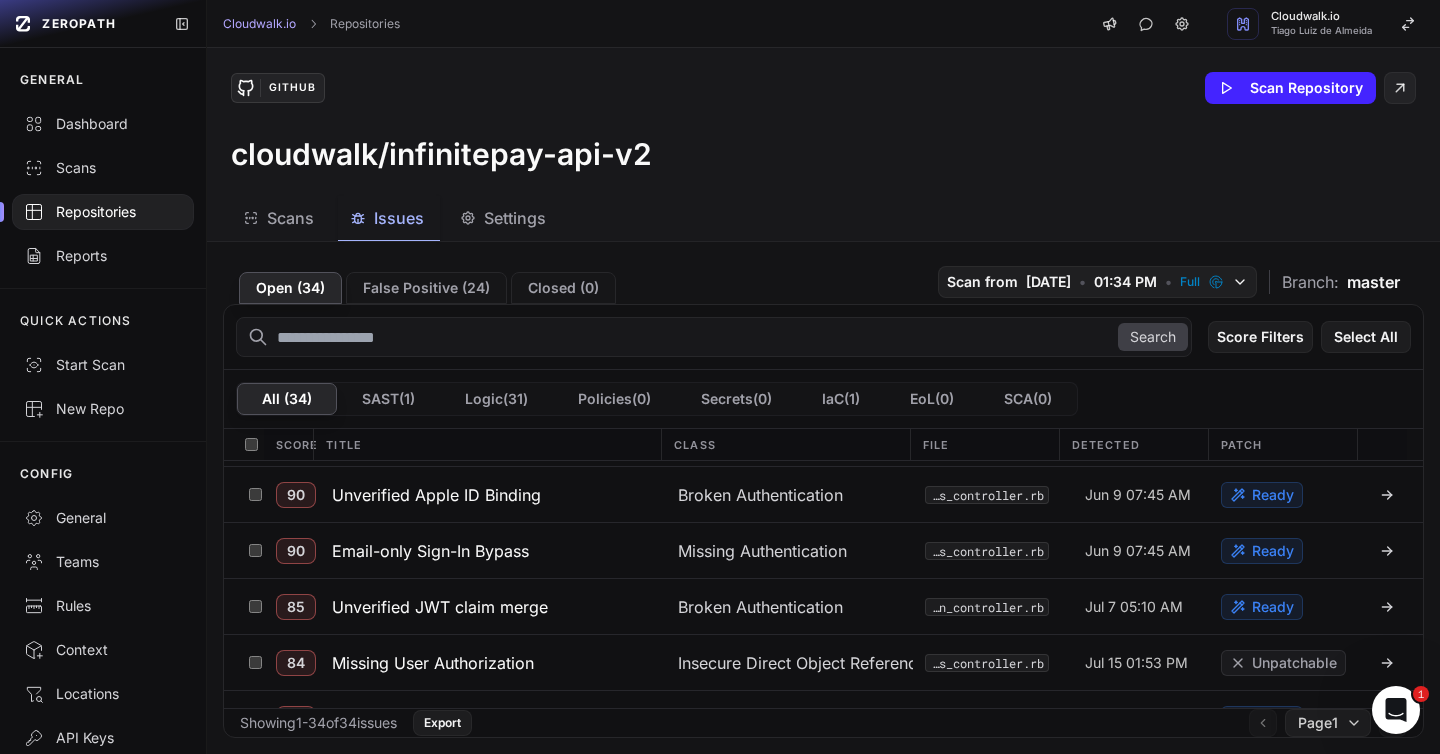 scroll, scrollTop: 0, scrollLeft: 0, axis: both 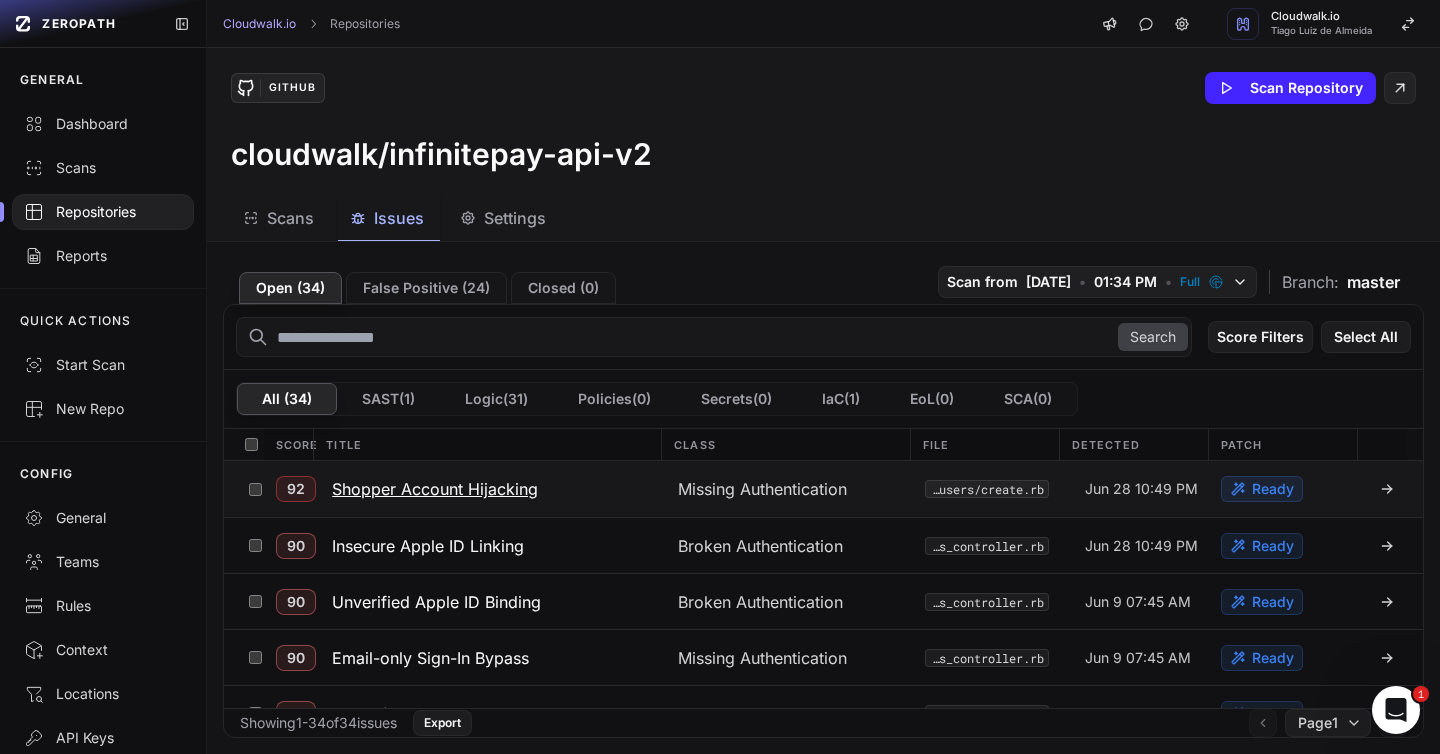 click on "Shopper Account Hijacking" at bounding box center (435, 489) 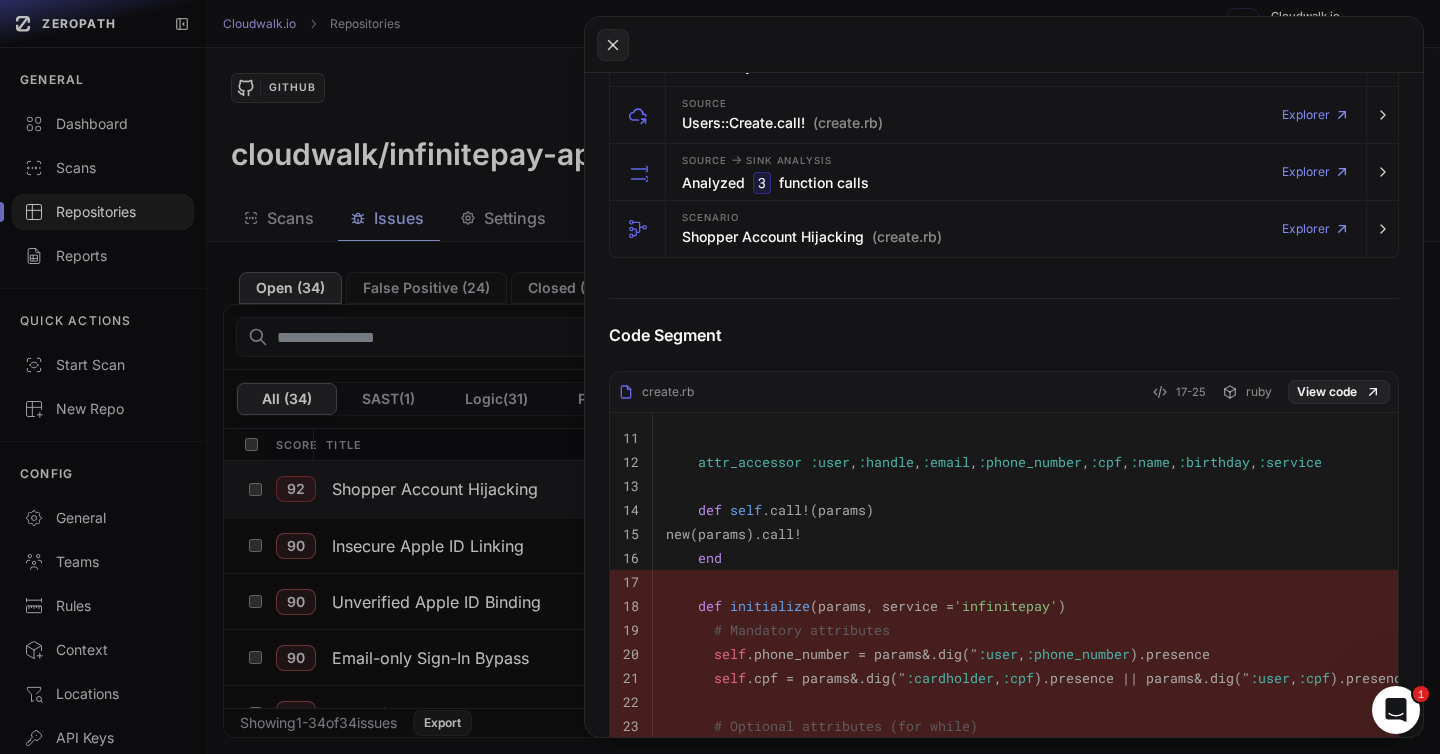 scroll, scrollTop: 520, scrollLeft: 0, axis: vertical 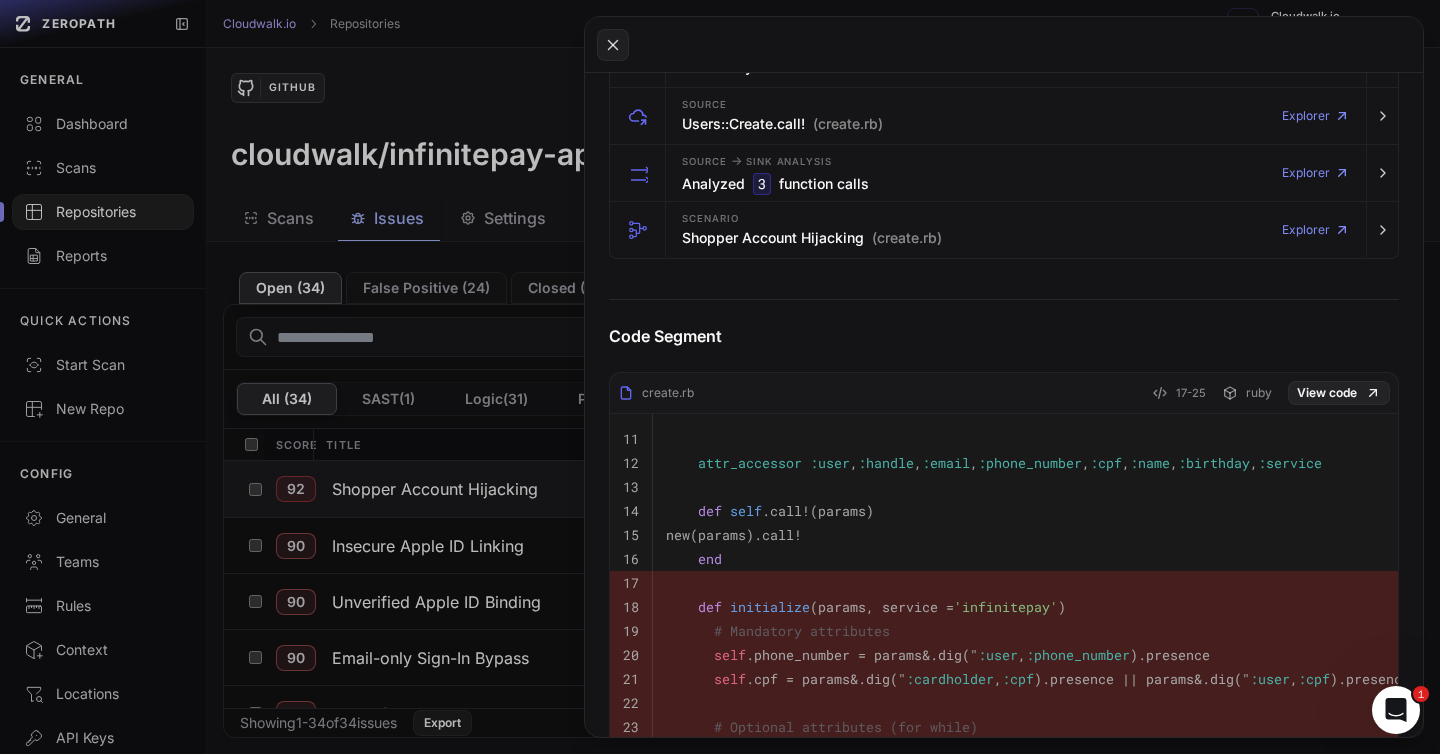 click 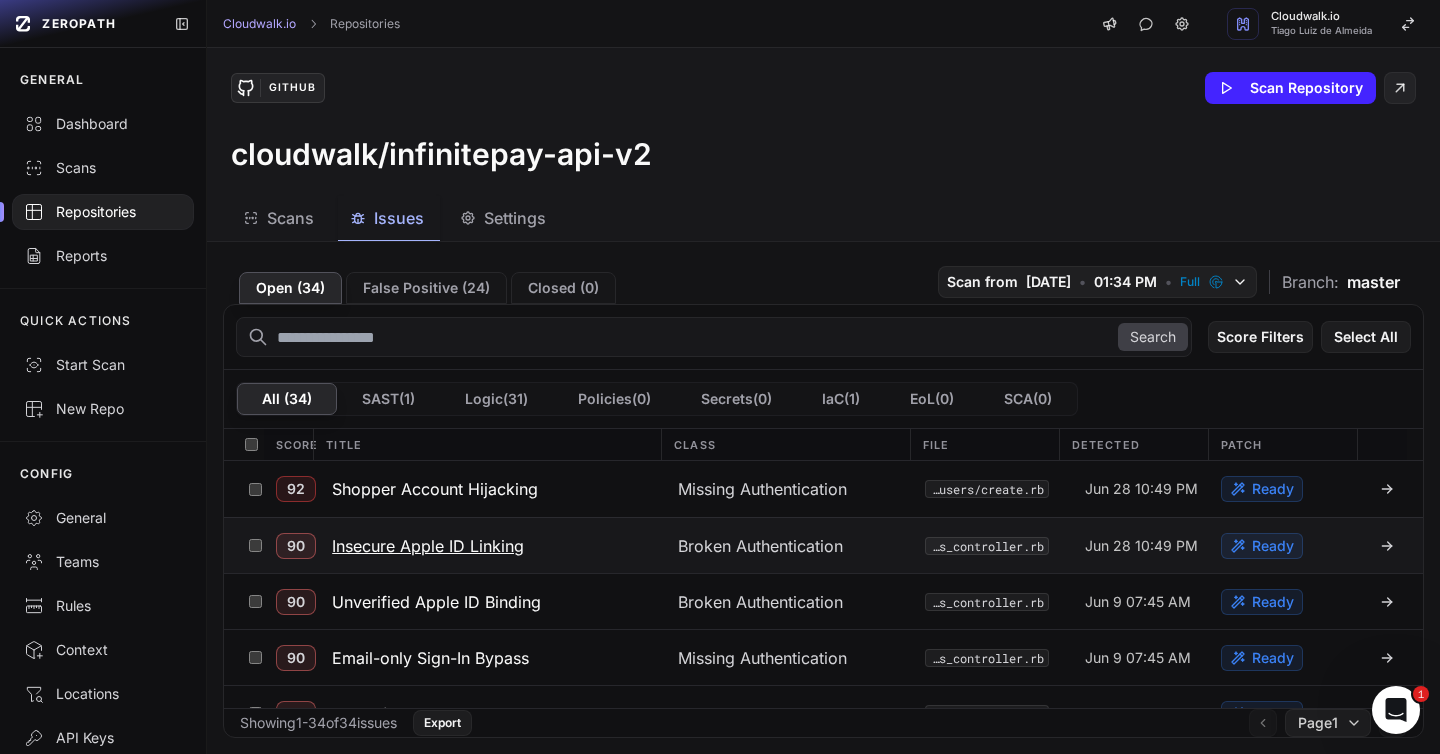 click on "Insecure Apple ID Linking" at bounding box center [428, 546] 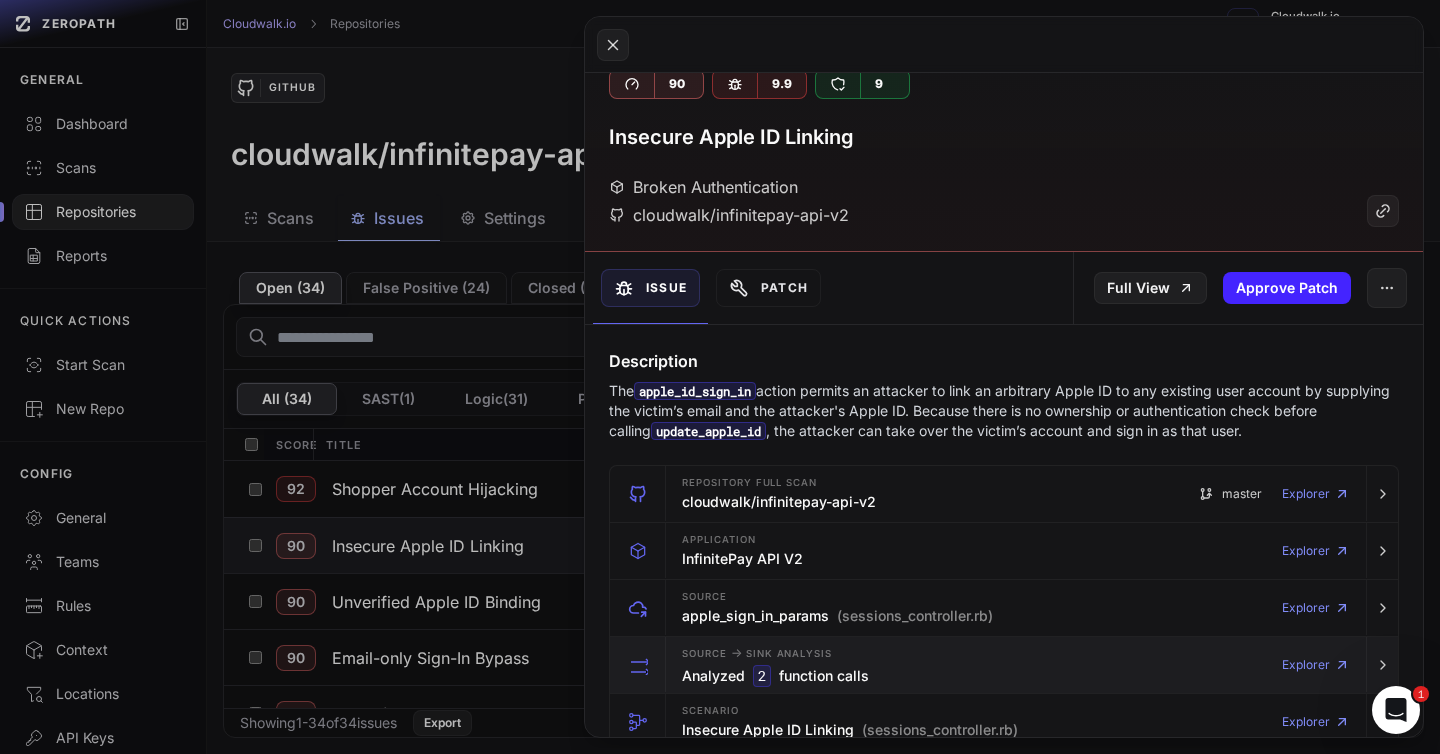 scroll, scrollTop: 0, scrollLeft: 0, axis: both 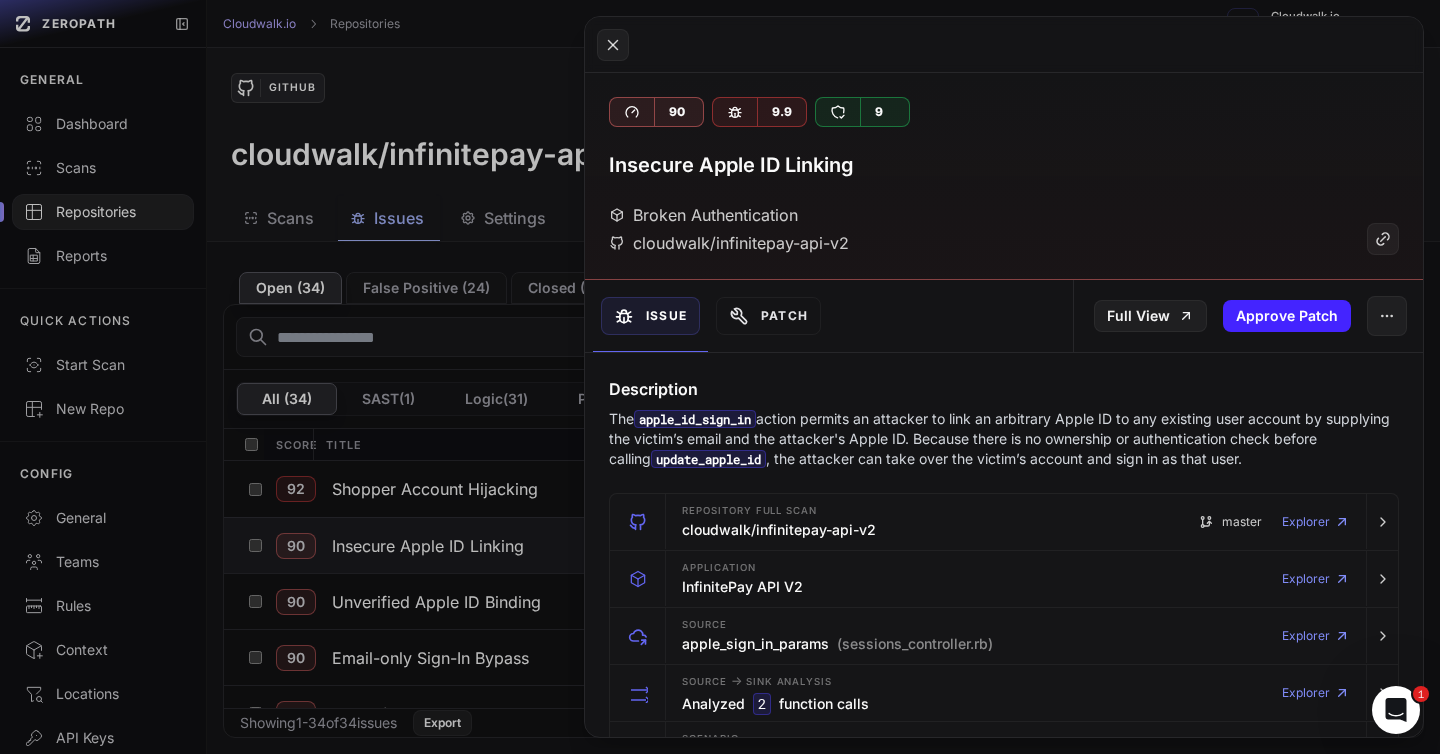 click 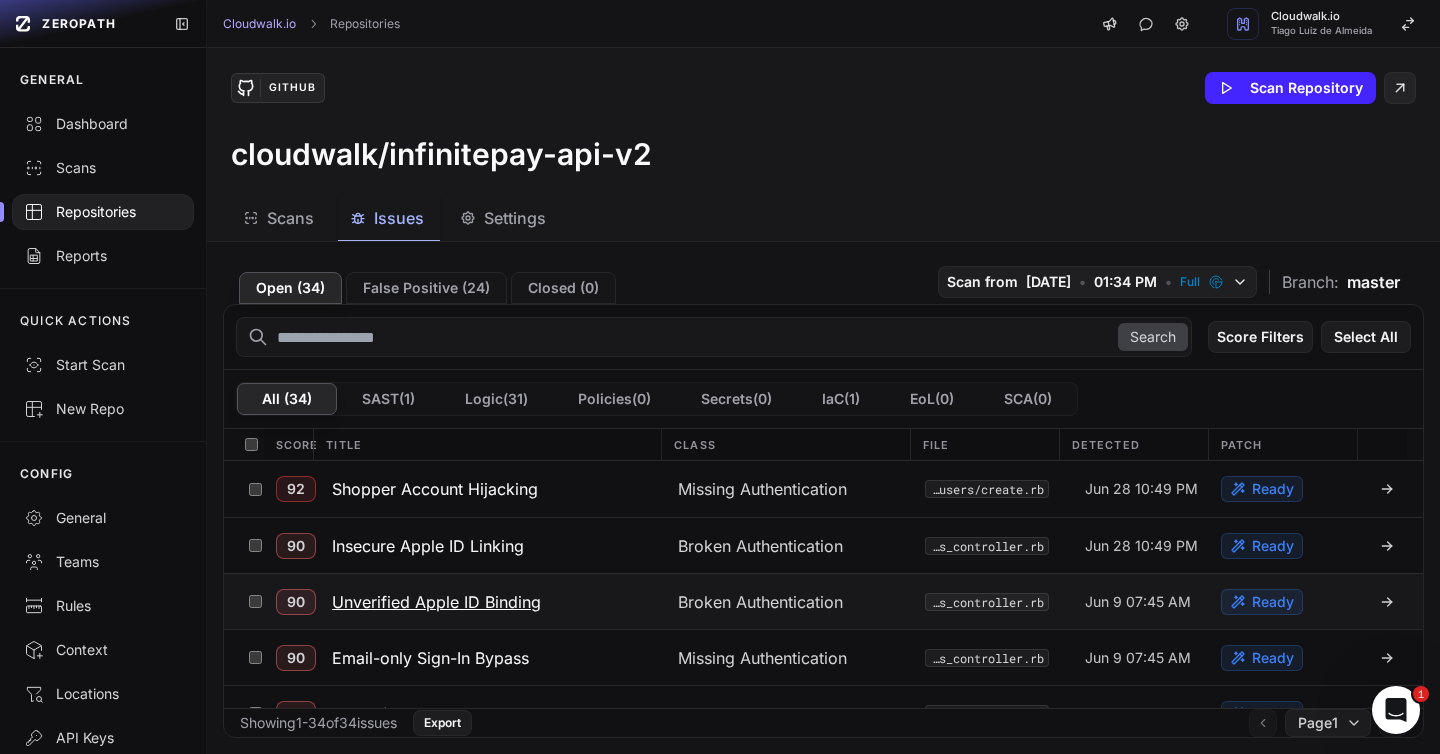 click on "Unverified Apple ID Binding" at bounding box center (436, 602) 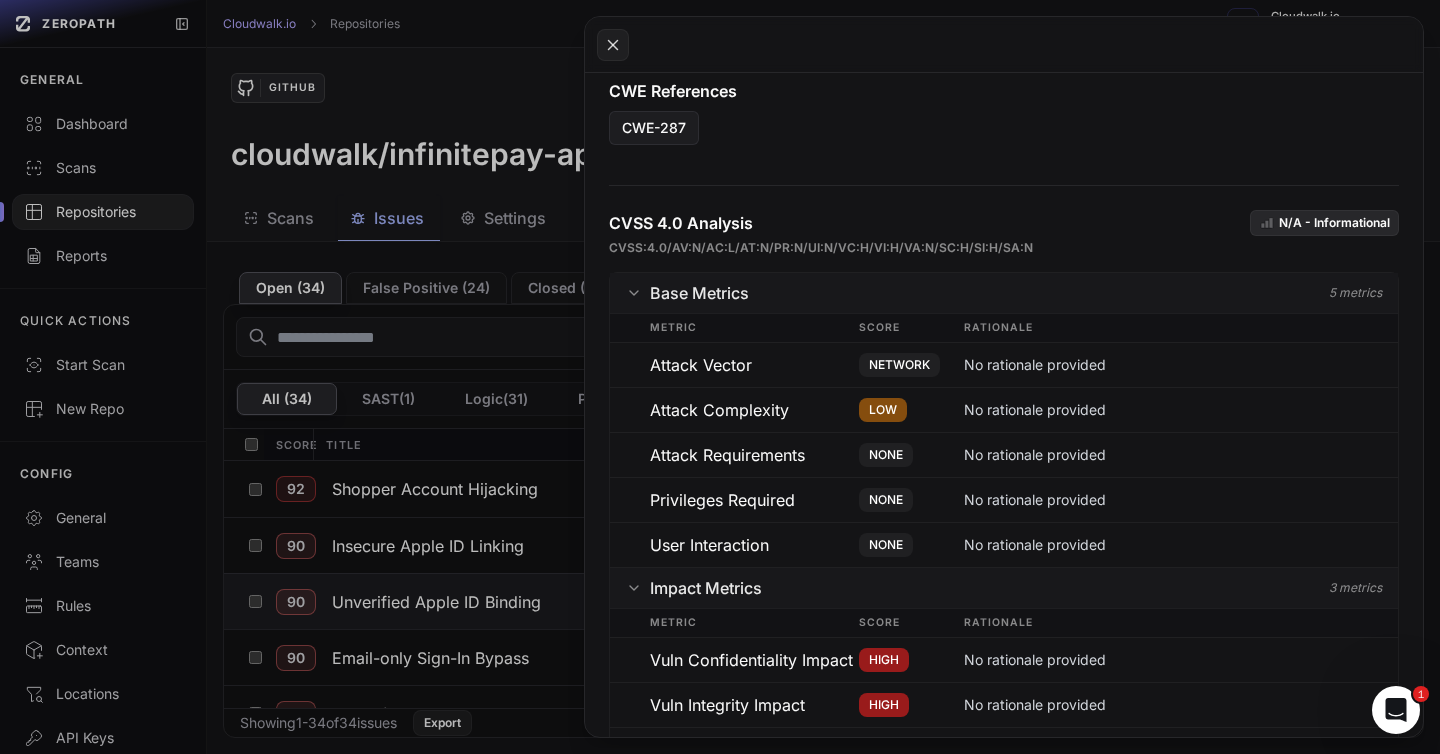 scroll, scrollTop: 1014, scrollLeft: 0, axis: vertical 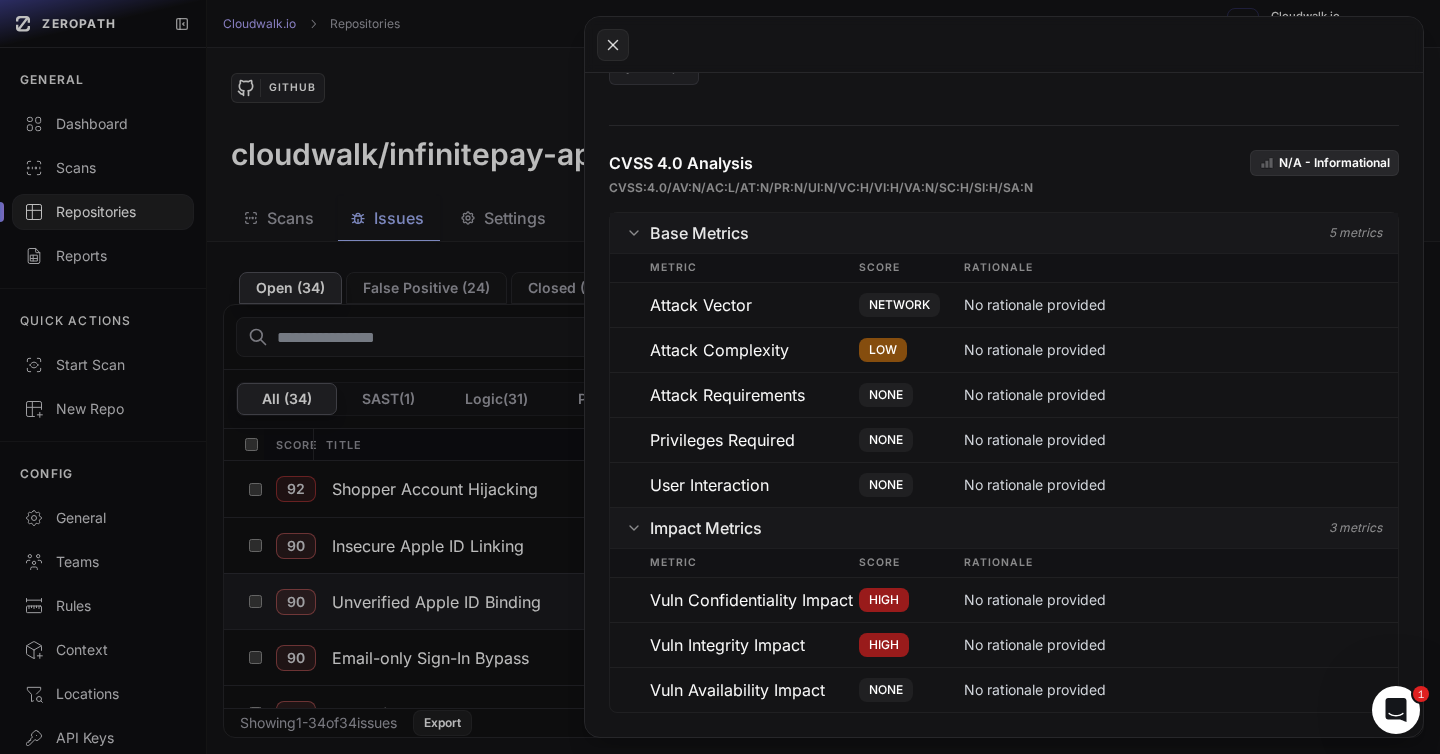 click 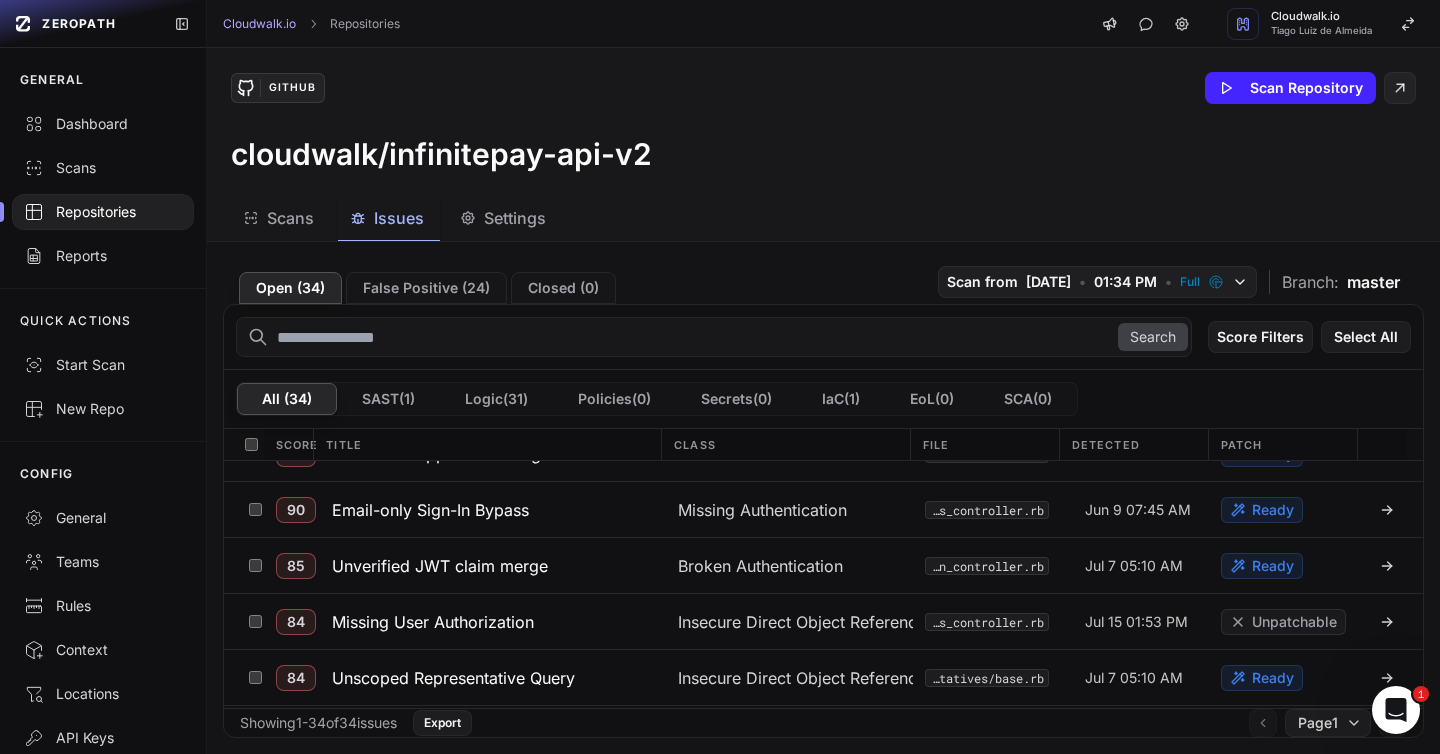 scroll, scrollTop: 173, scrollLeft: 0, axis: vertical 